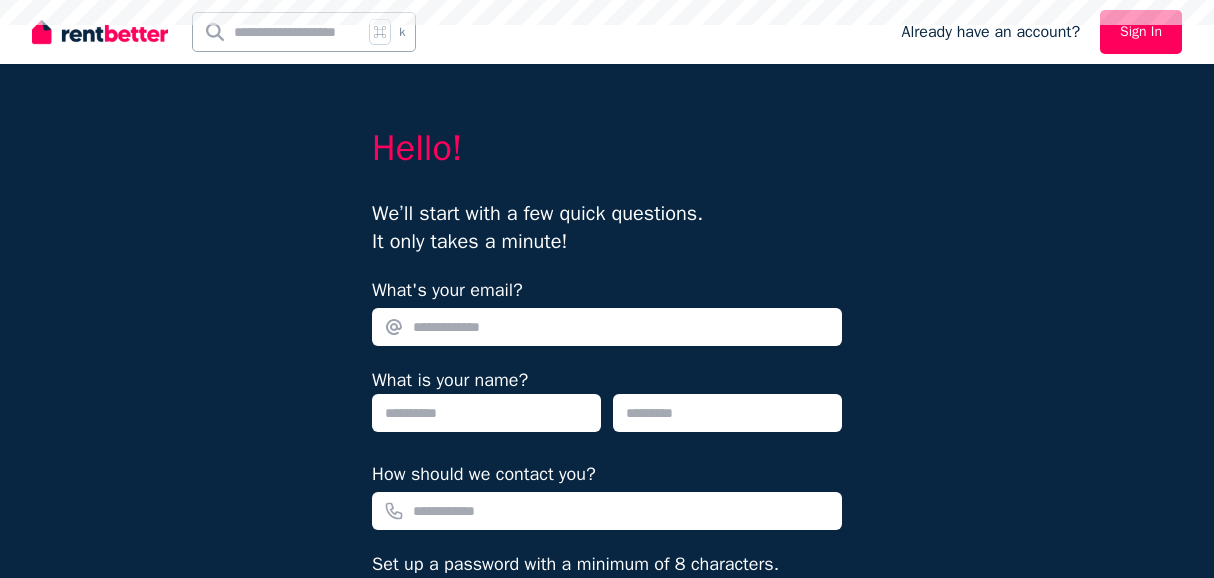 scroll, scrollTop: 0, scrollLeft: 0, axis: both 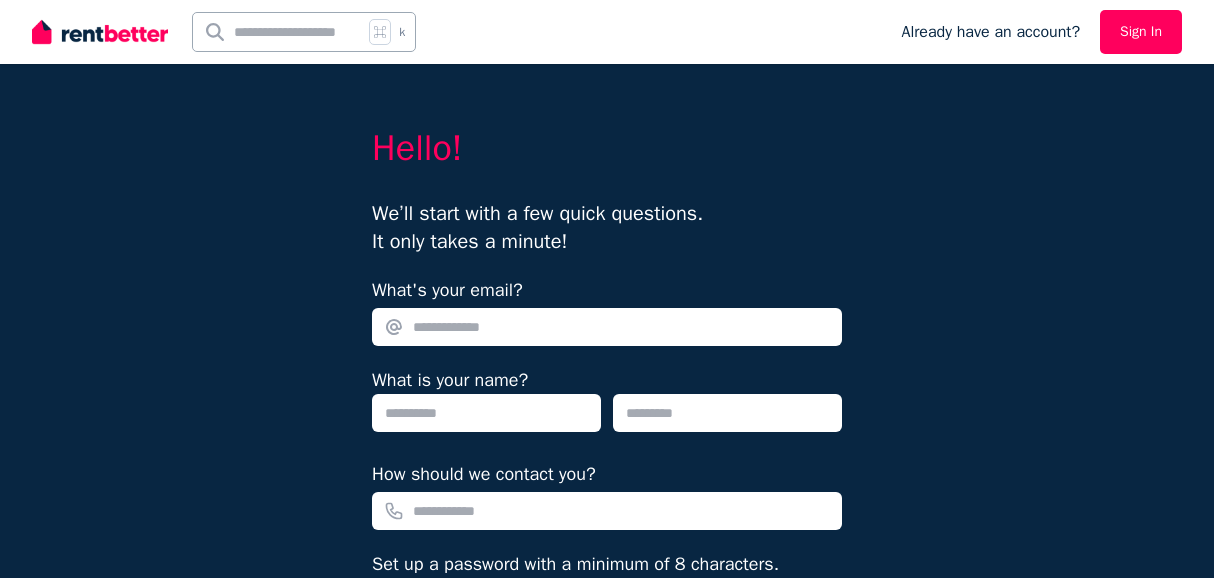 click on "What's your email?" at bounding box center (607, 327) 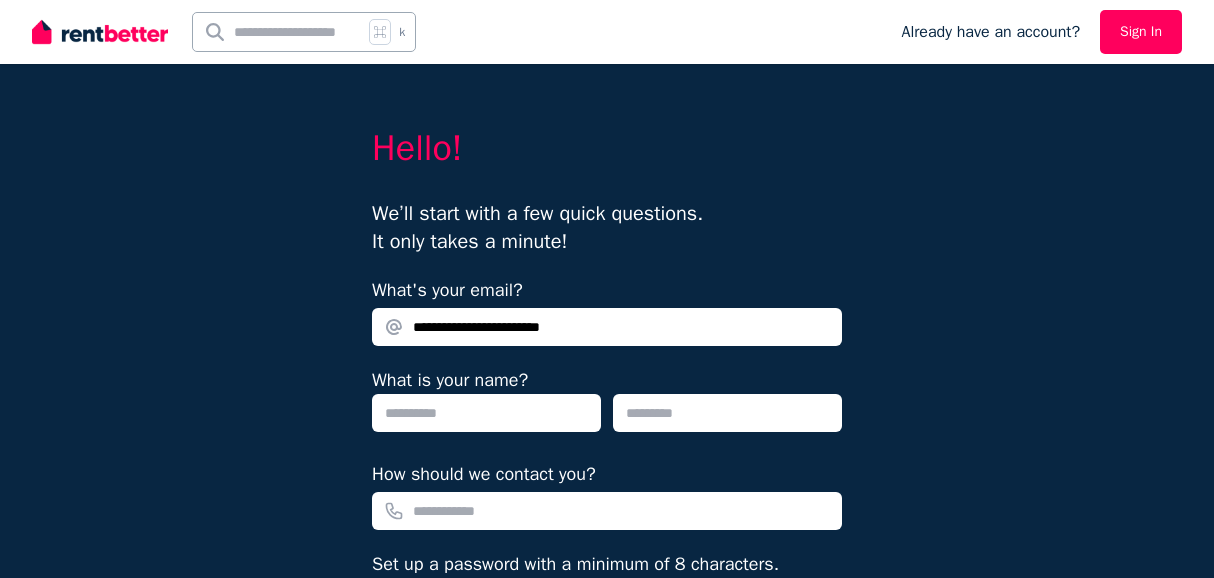 type on "**********" 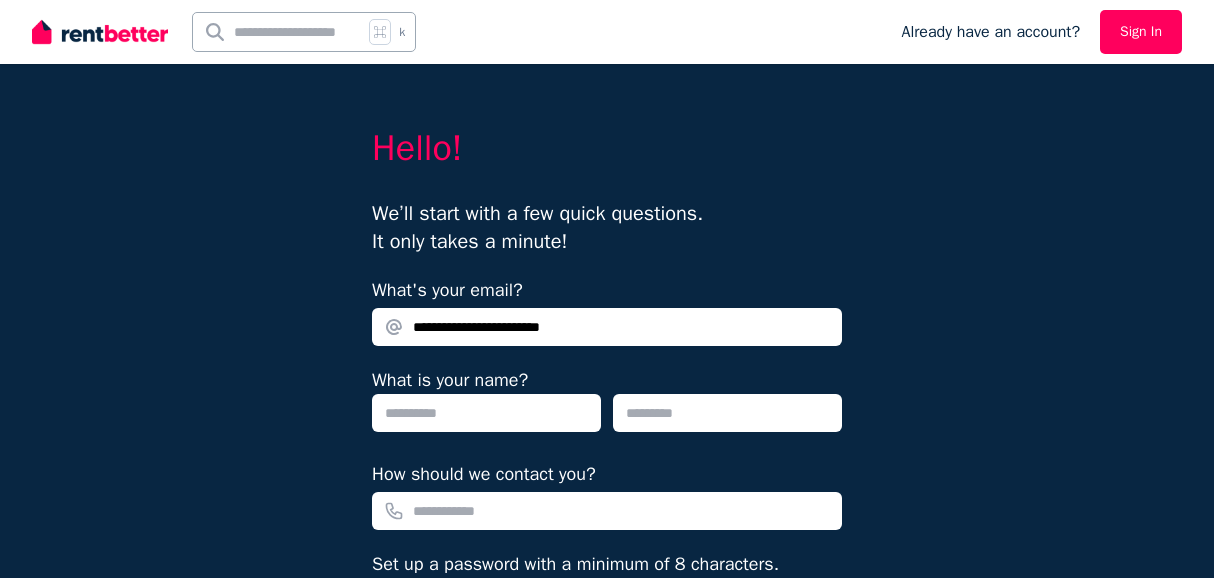 click at bounding box center (486, 413) 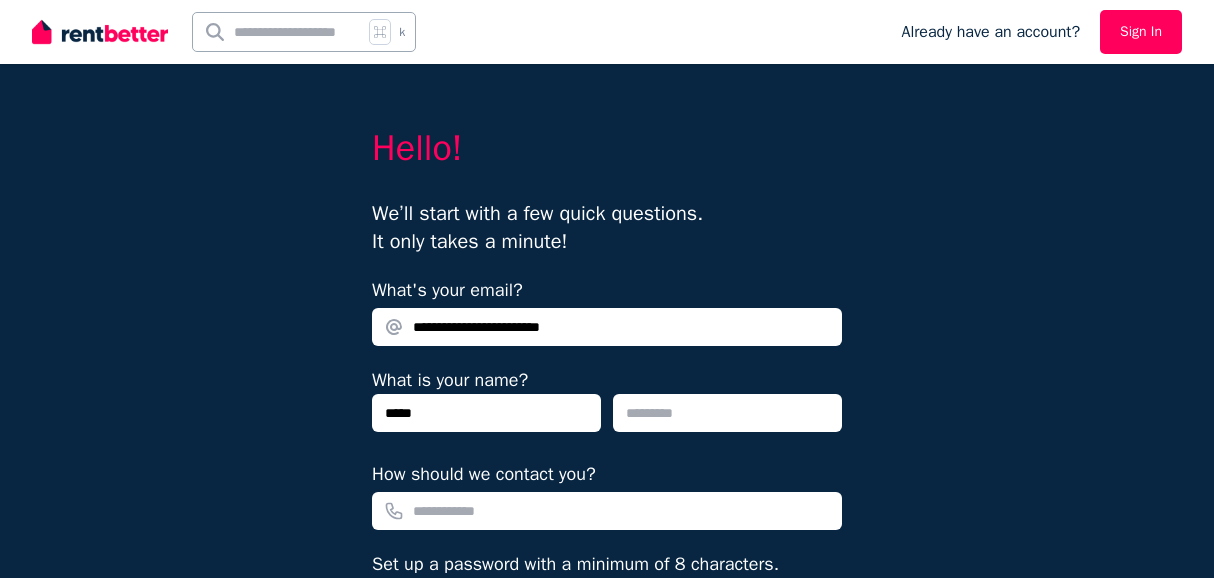 type on "*****" 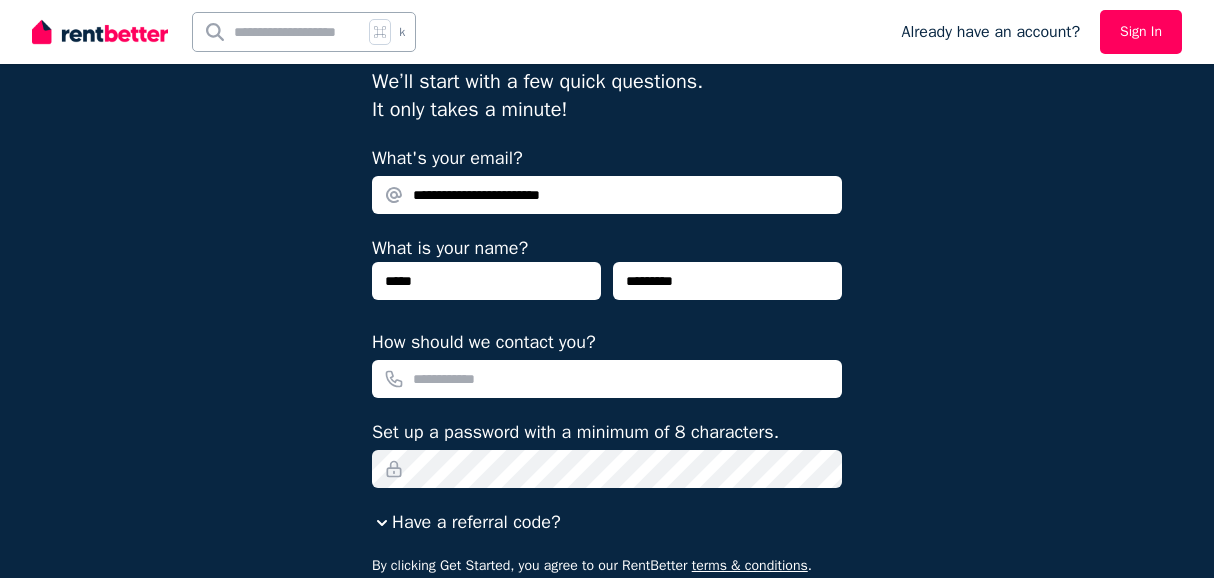 scroll, scrollTop: 148, scrollLeft: 0, axis: vertical 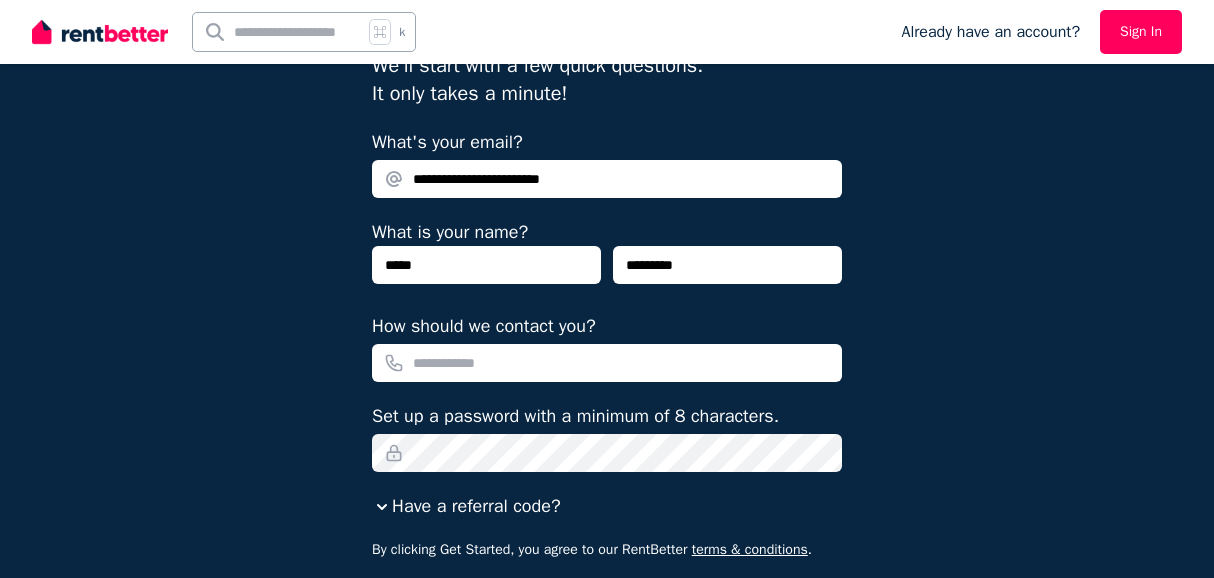 type on "*********" 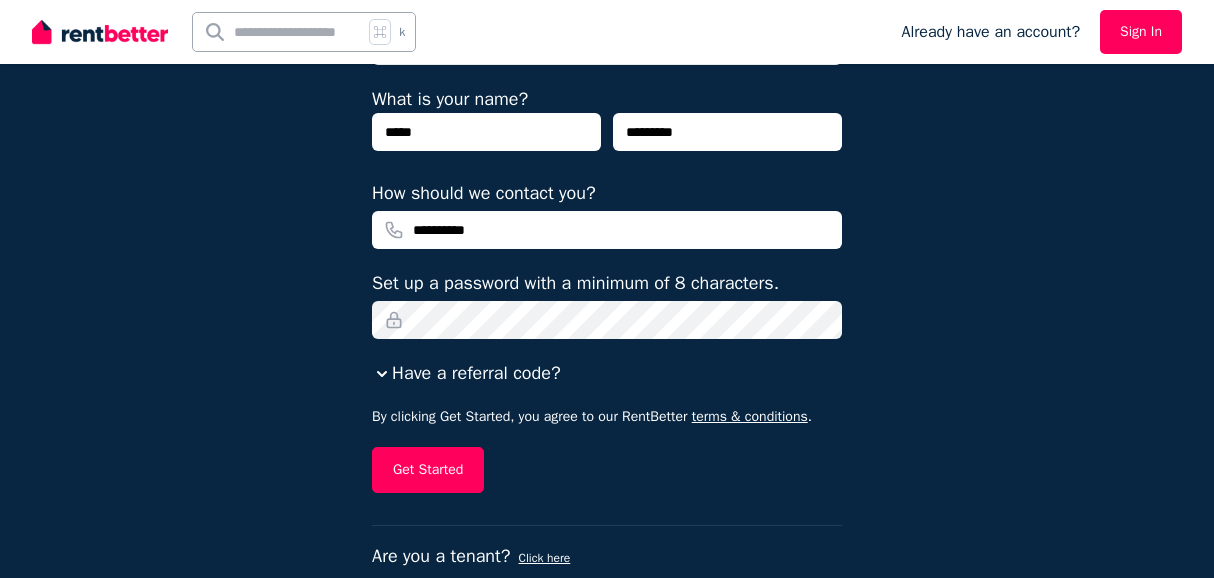scroll, scrollTop: 321, scrollLeft: 0, axis: vertical 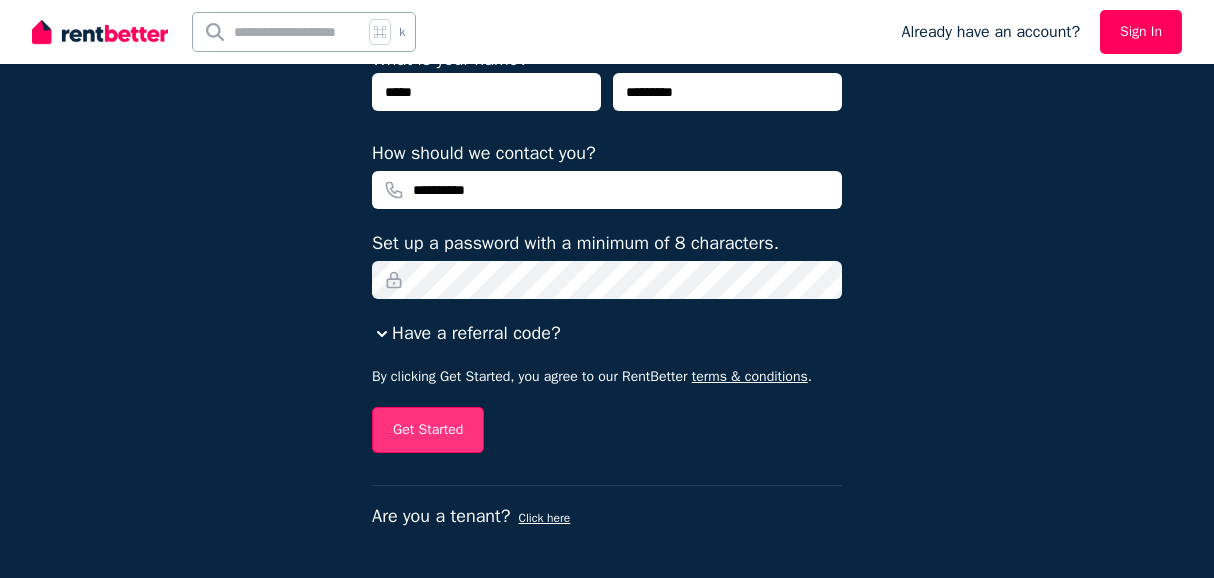 click on "Get Started" at bounding box center [428, 430] 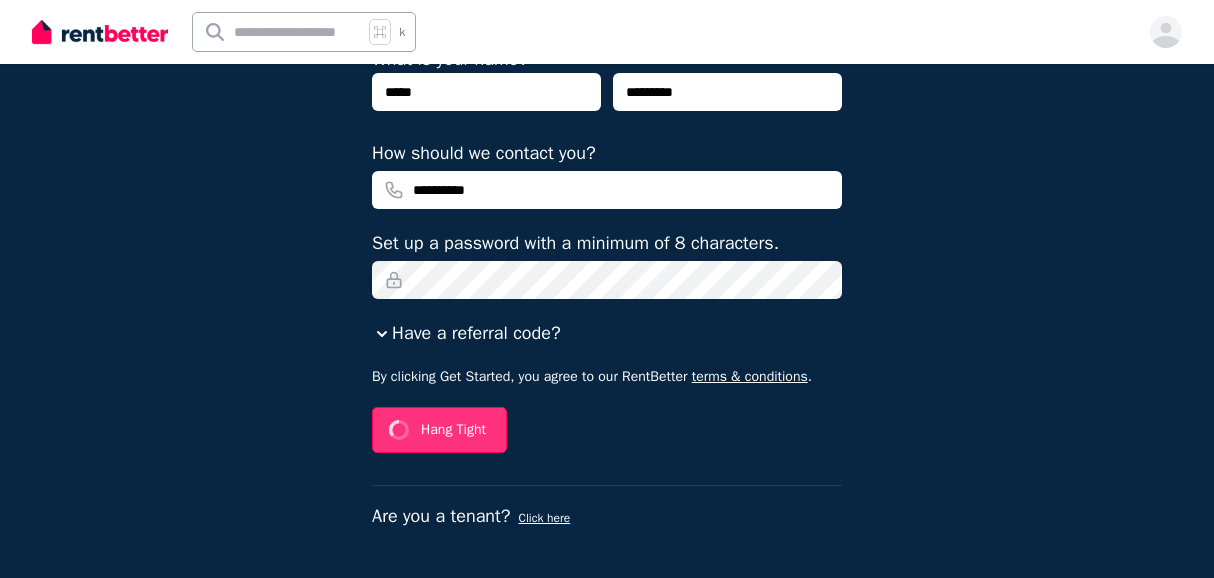 scroll, scrollTop: 0, scrollLeft: 0, axis: both 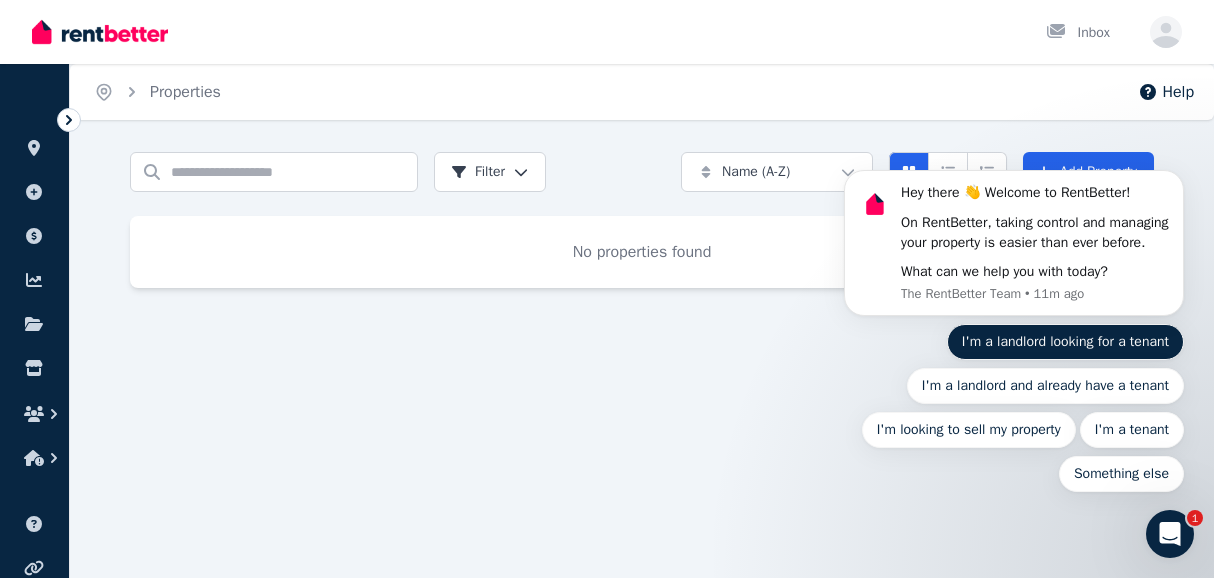 click on "I'm a landlord looking for a tenant" at bounding box center (1065, 342) 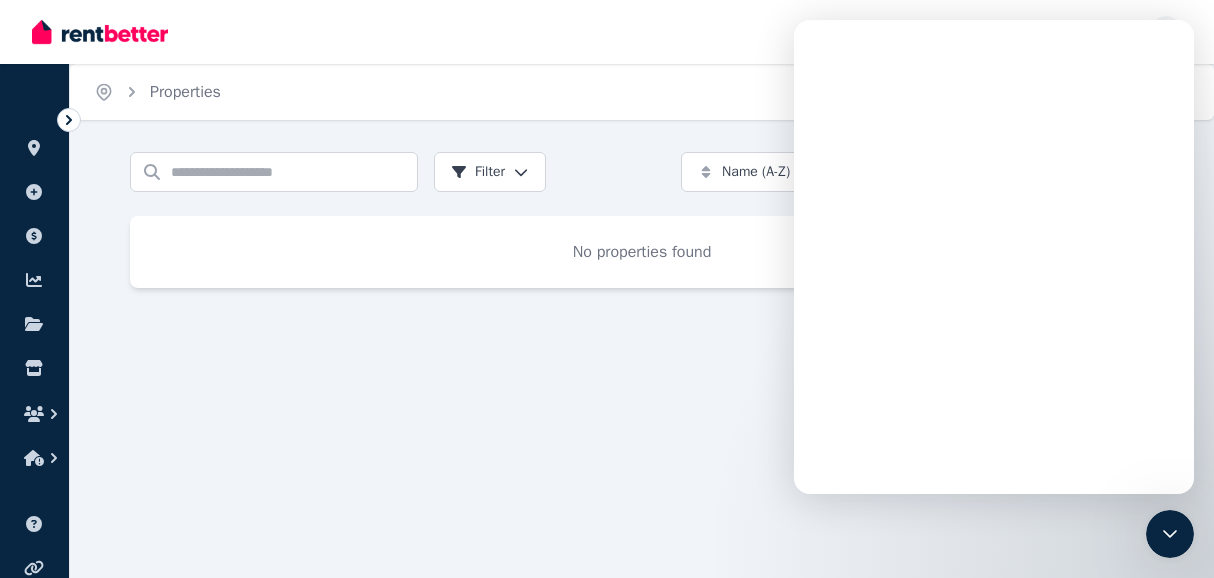 scroll, scrollTop: 0, scrollLeft: 0, axis: both 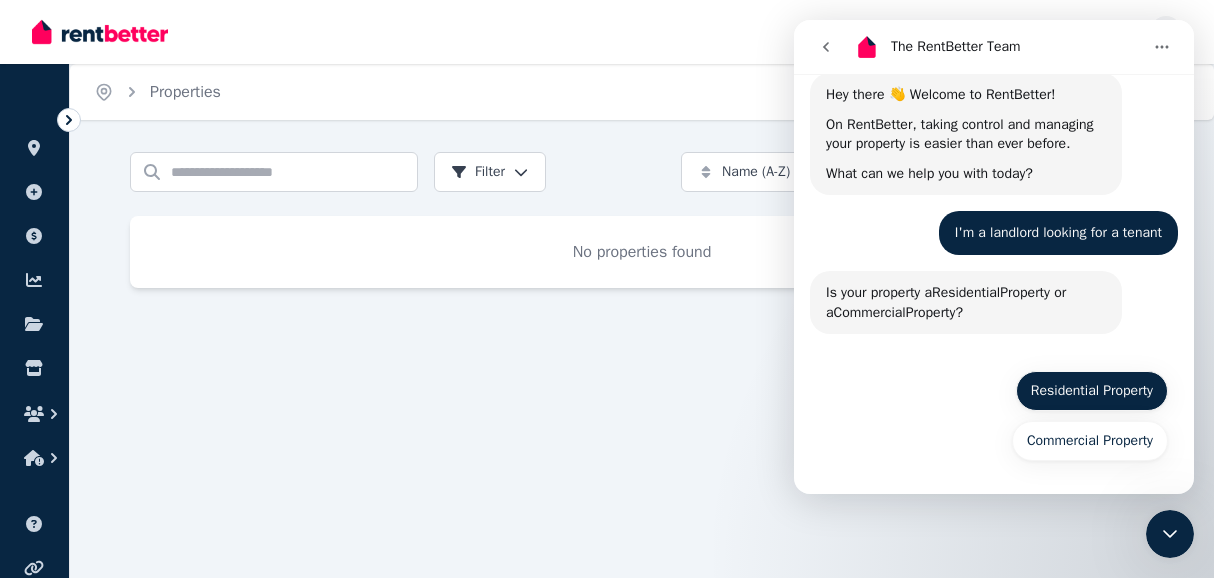 click on "Residential Property" at bounding box center [1092, 391] 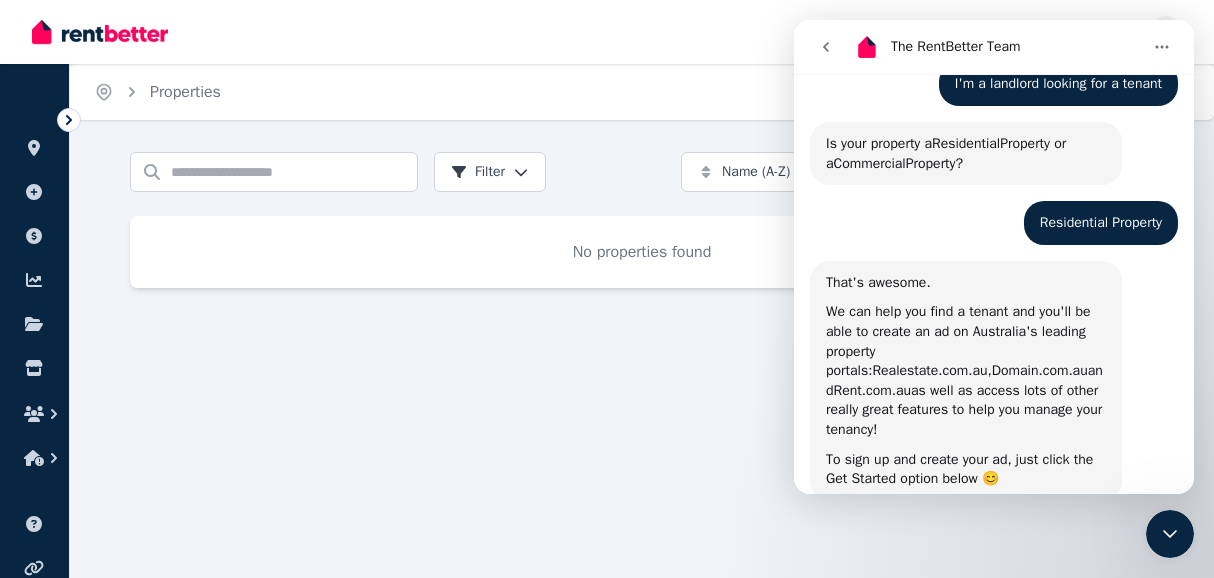 scroll, scrollTop: 377, scrollLeft: 0, axis: vertical 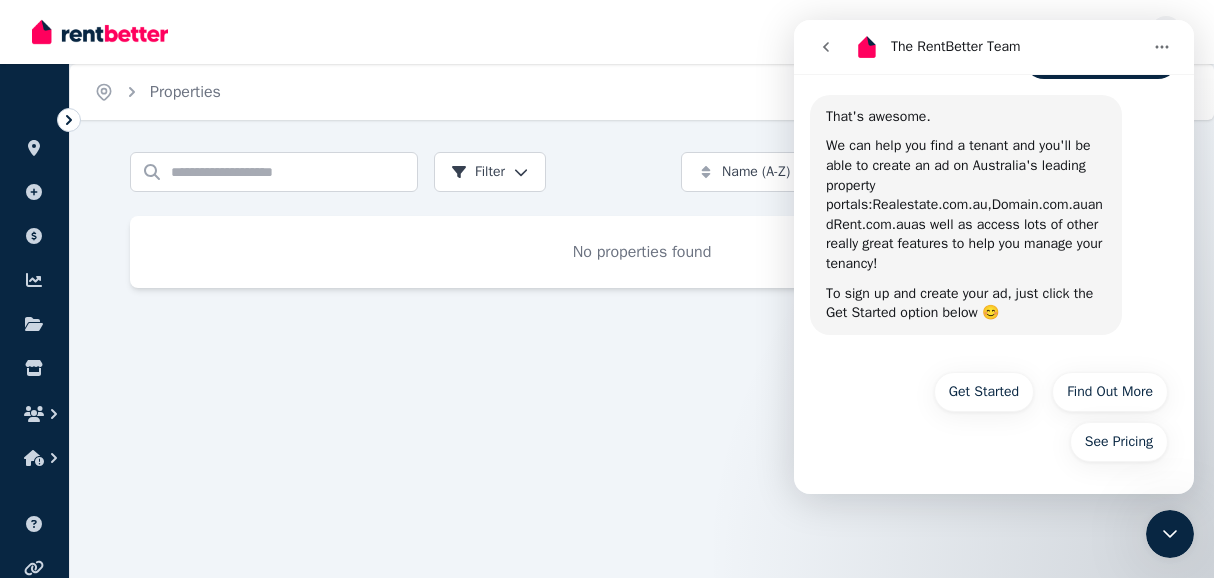 click on "Home Properties Help Search properties Filter Name (A-Z) Add Property No properties found" at bounding box center (607, 289) 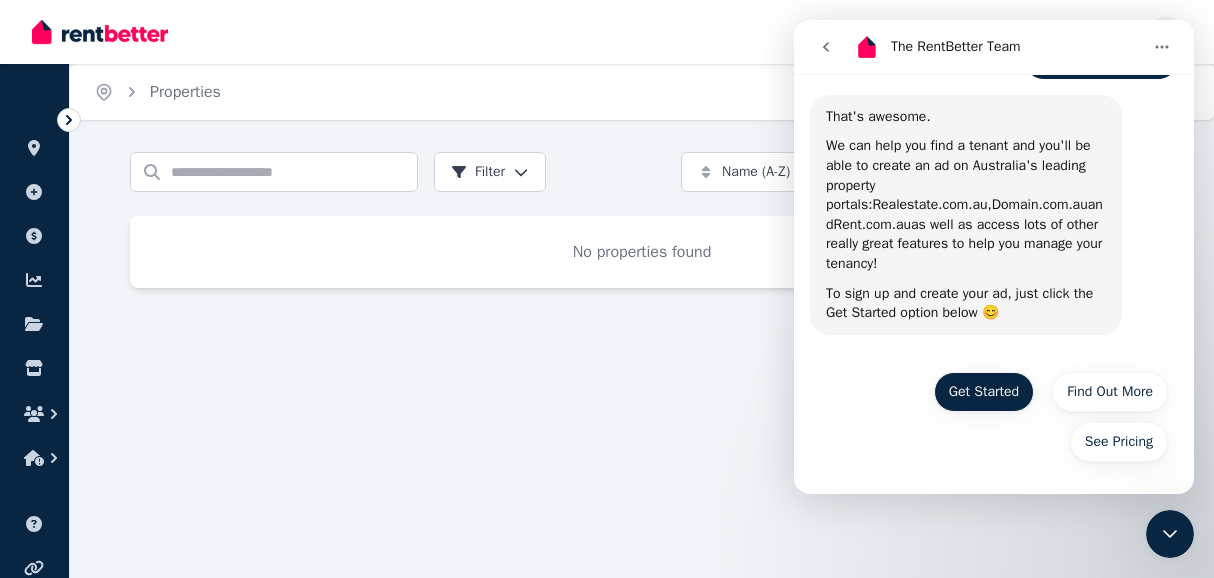 click on "Get Started" at bounding box center (984, 392) 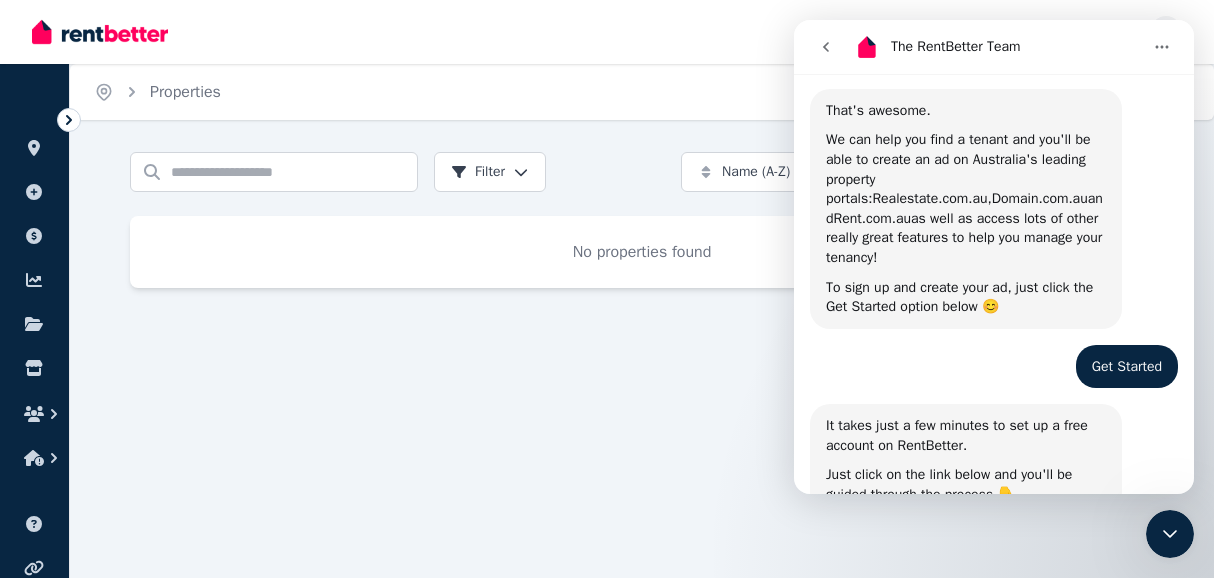 scroll, scrollTop: 581, scrollLeft: 0, axis: vertical 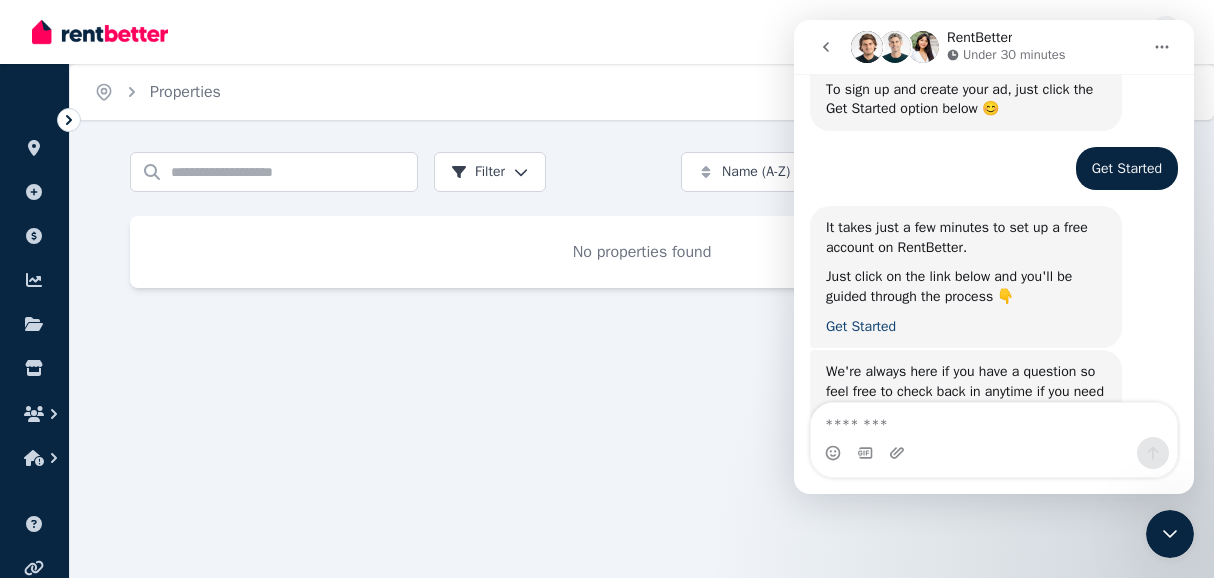 click on "Get Started" at bounding box center (861, 326) 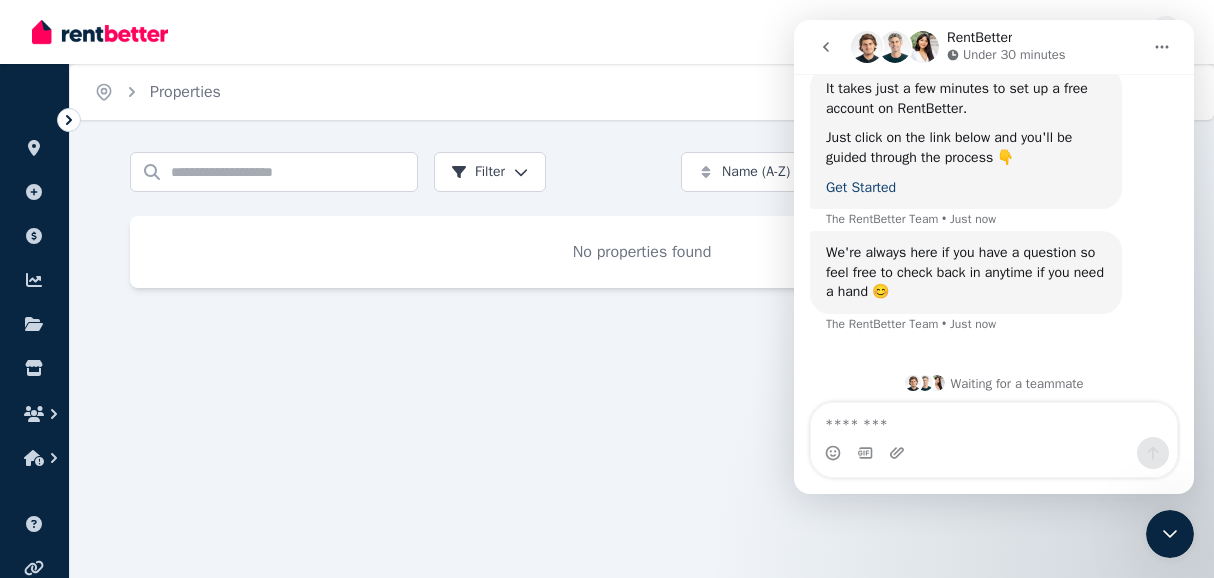 scroll, scrollTop: 729, scrollLeft: 0, axis: vertical 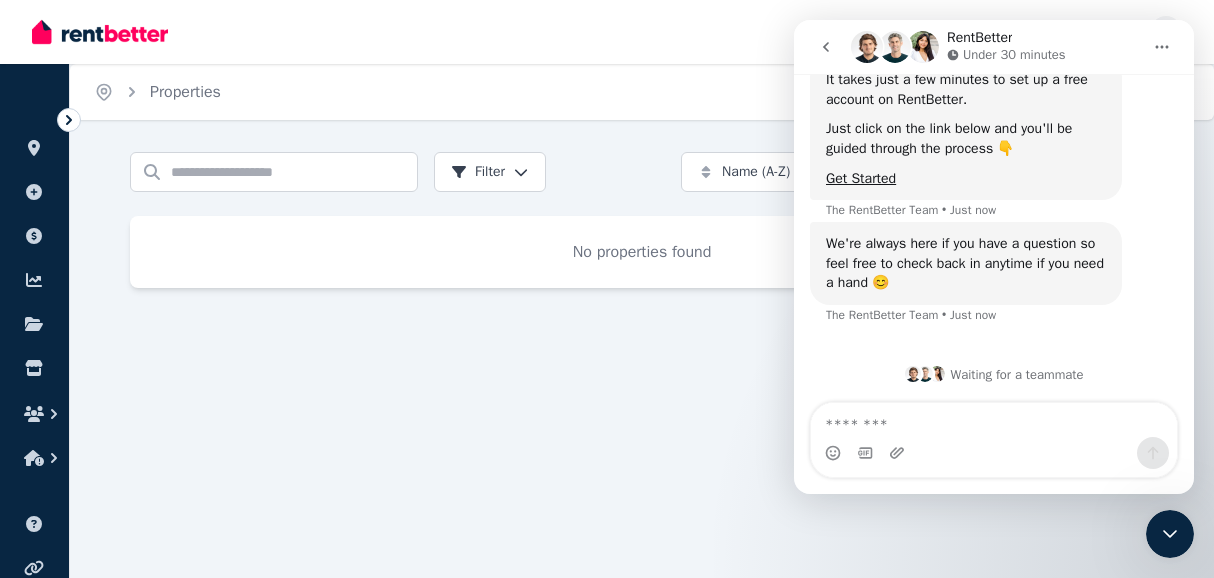 click on "Home Properties Help Search properties Filter Name (A-Z) Add Property No properties found" at bounding box center [607, 289] 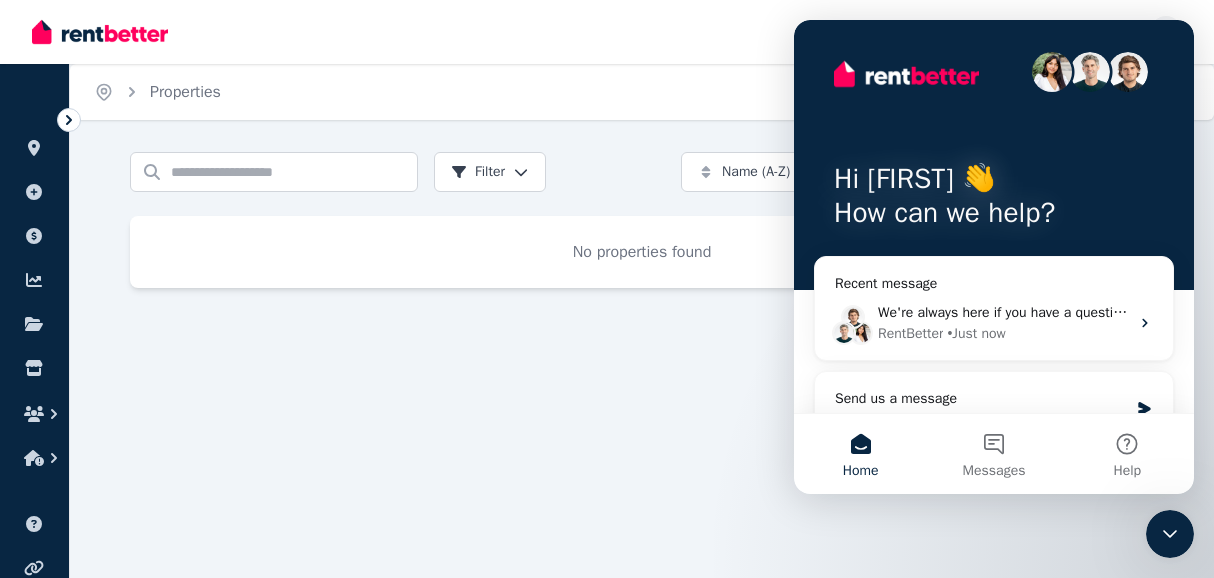 scroll, scrollTop: 0, scrollLeft: 0, axis: both 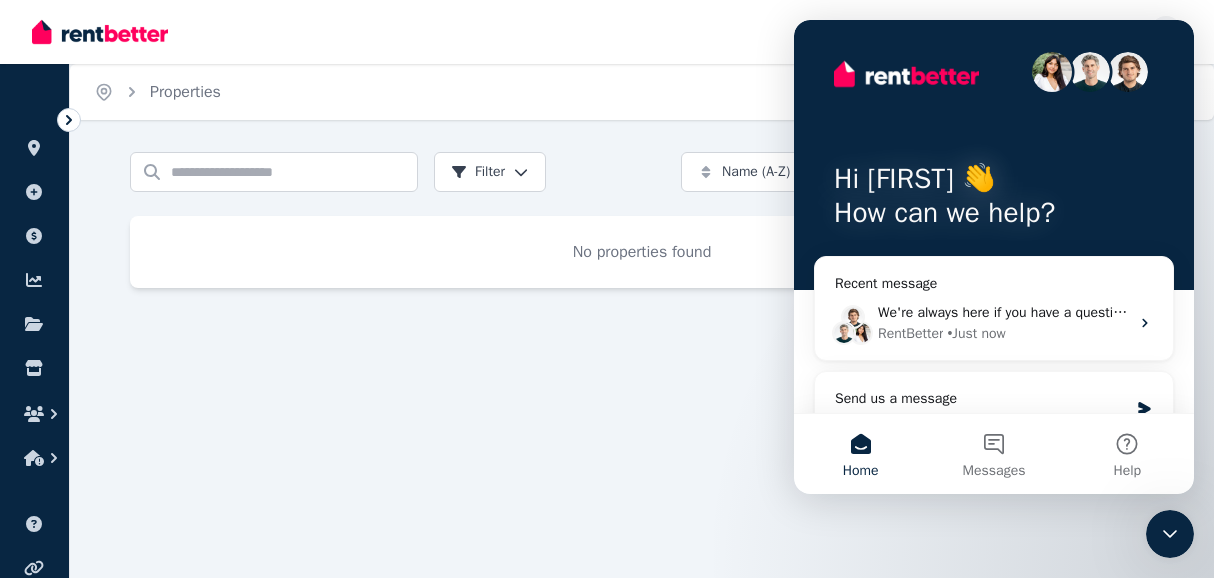click on "Home Properties Help" at bounding box center [642, 92] 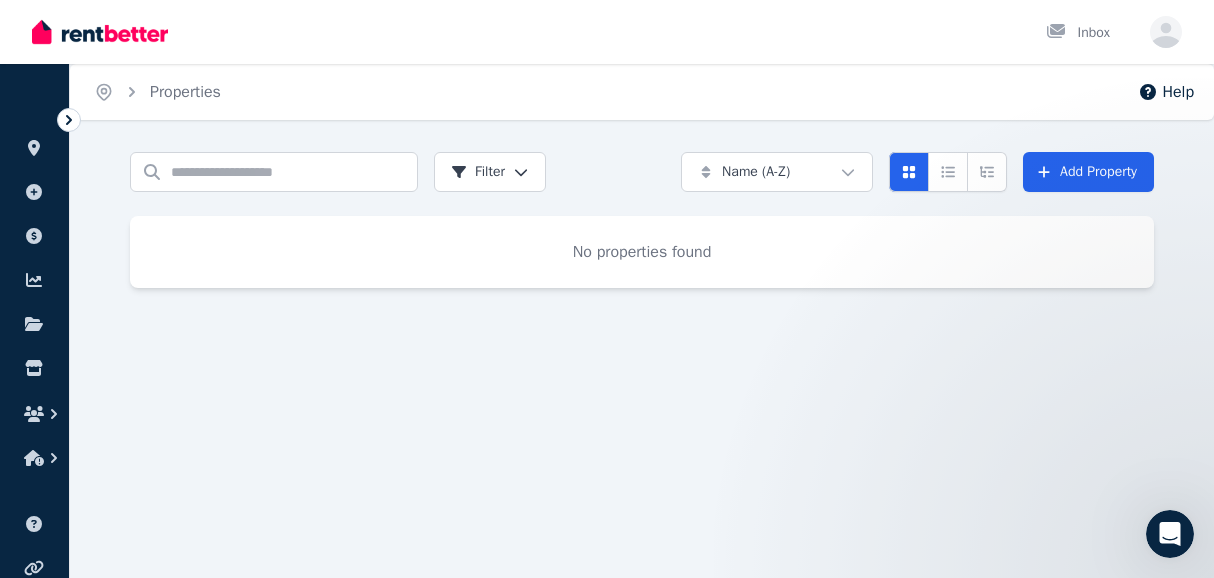 scroll, scrollTop: 0, scrollLeft: 0, axis: both 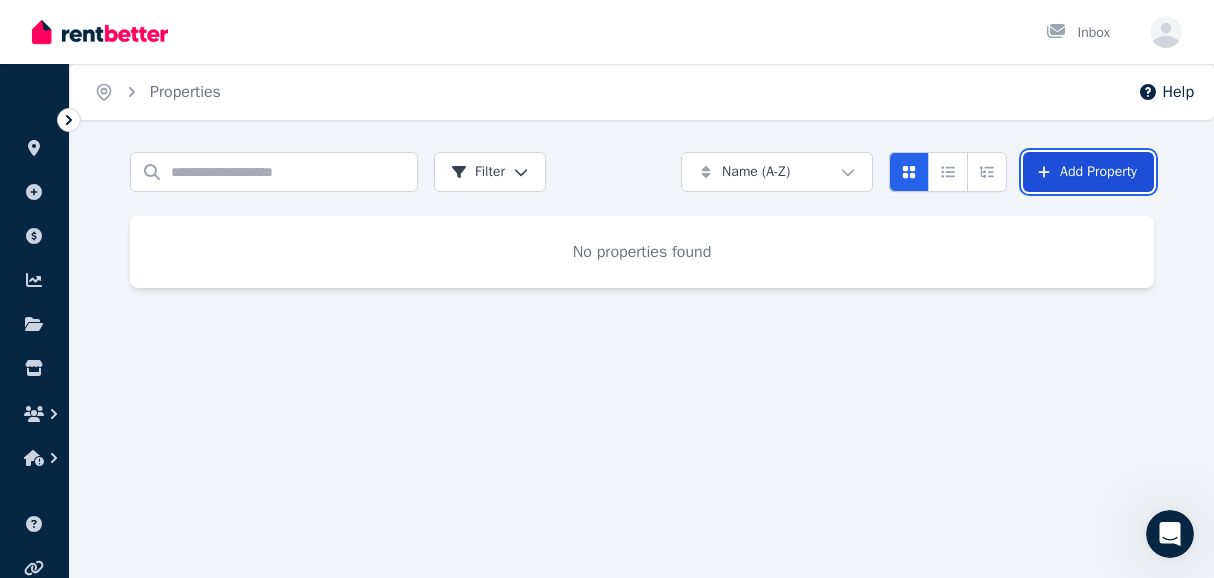 click on "Add Property" at bounding box center (1088, 172) 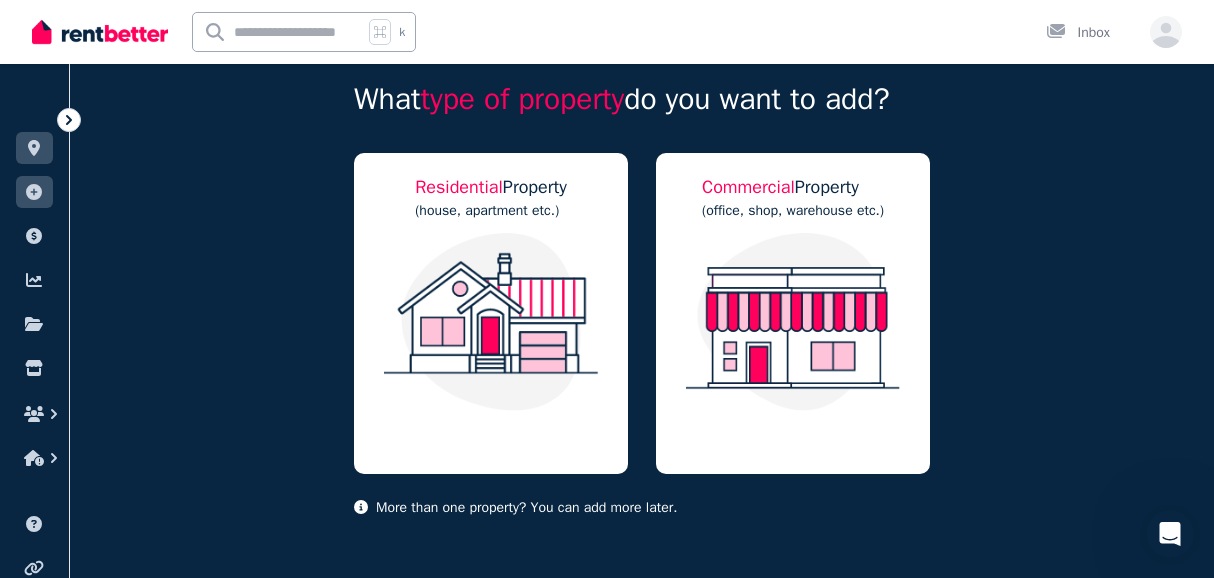 scroll, scrollTop: 150, scrollLeft: 0, axis: vertical 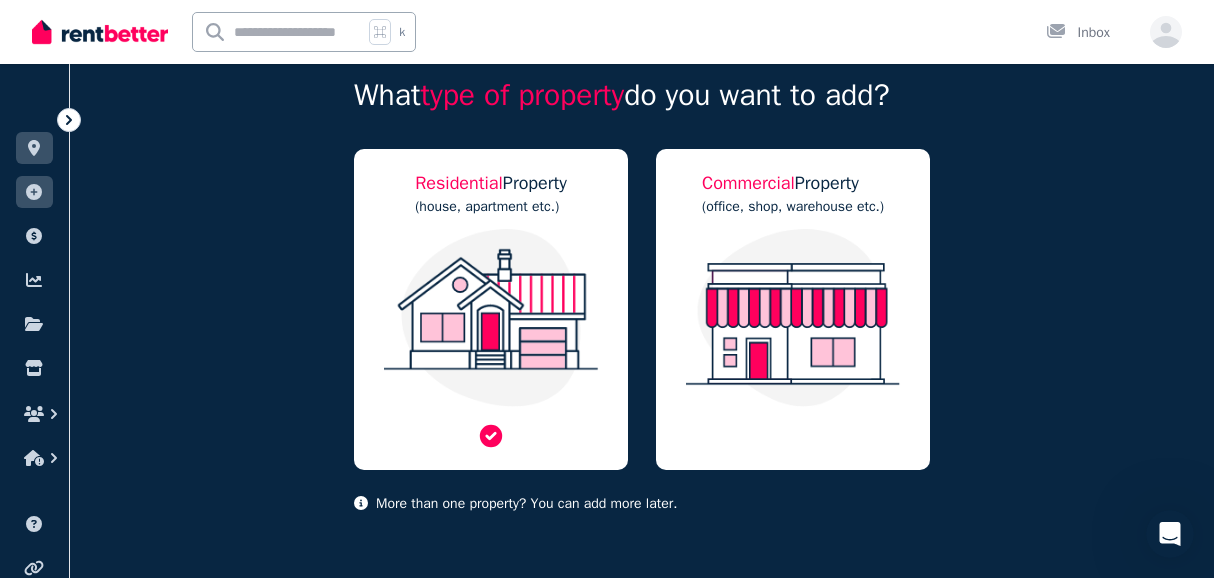 click at bounding box center [491, 318] 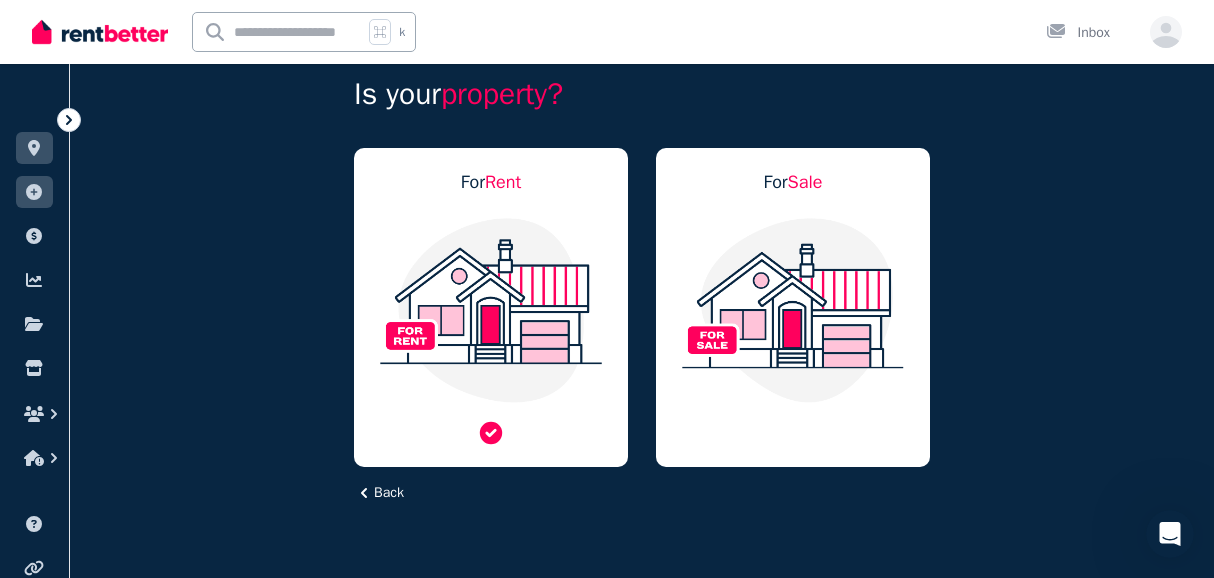 scroll, scrollTop: 129, scrollLeft: 0, axis: vertical 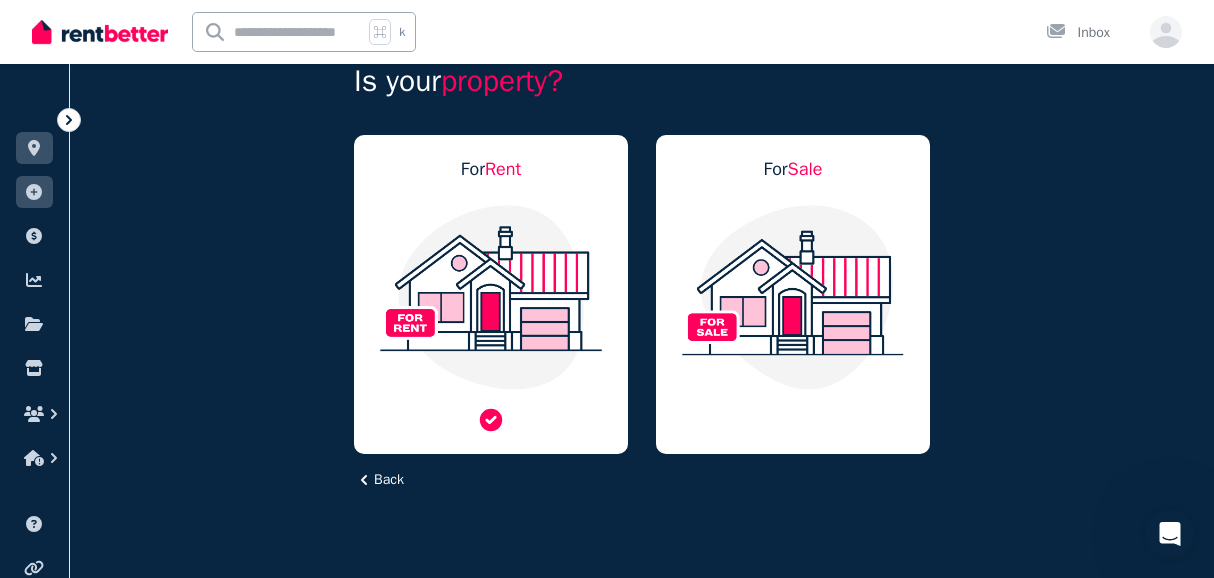 click at bounding box center (491, 297) 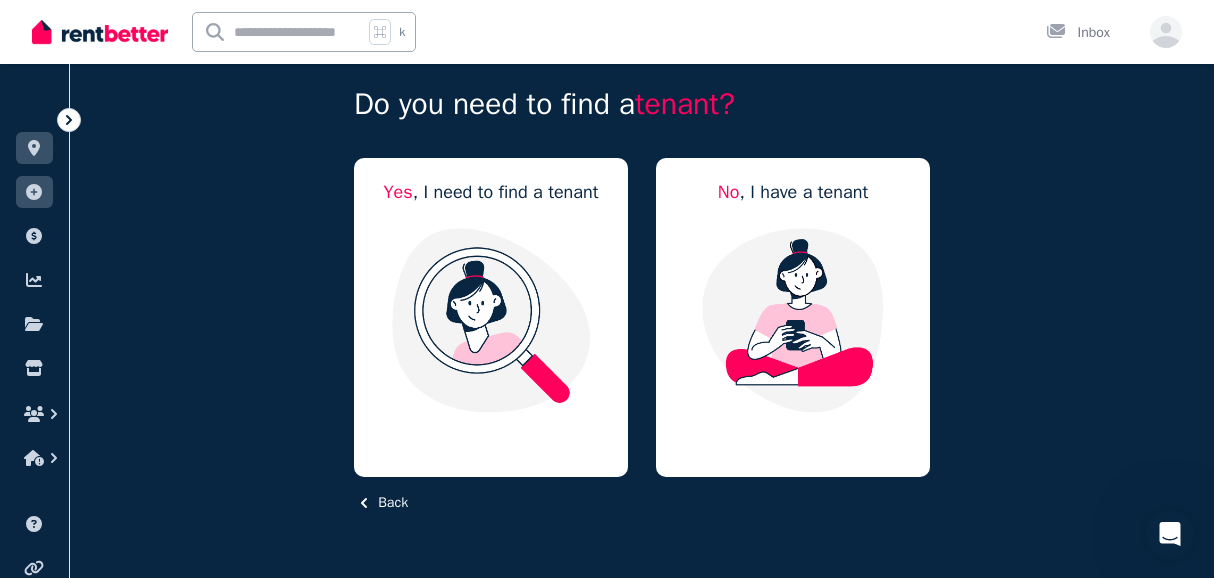 scroll, scrollTop: 105, scrollLeft: 0, axis: vertical 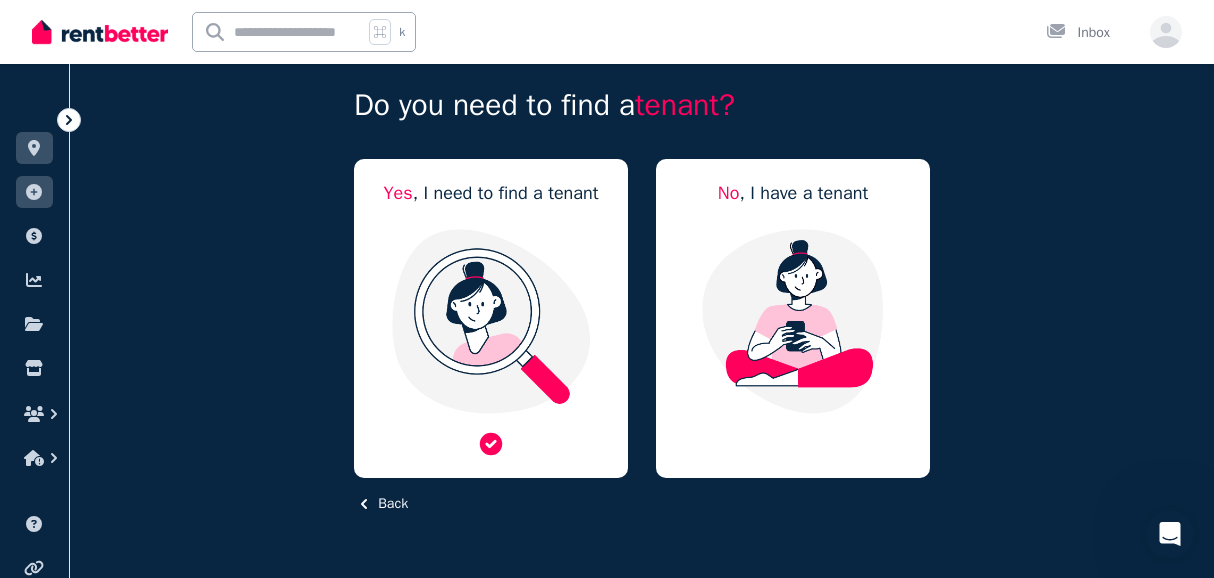 click at bounding box center [491, 321] 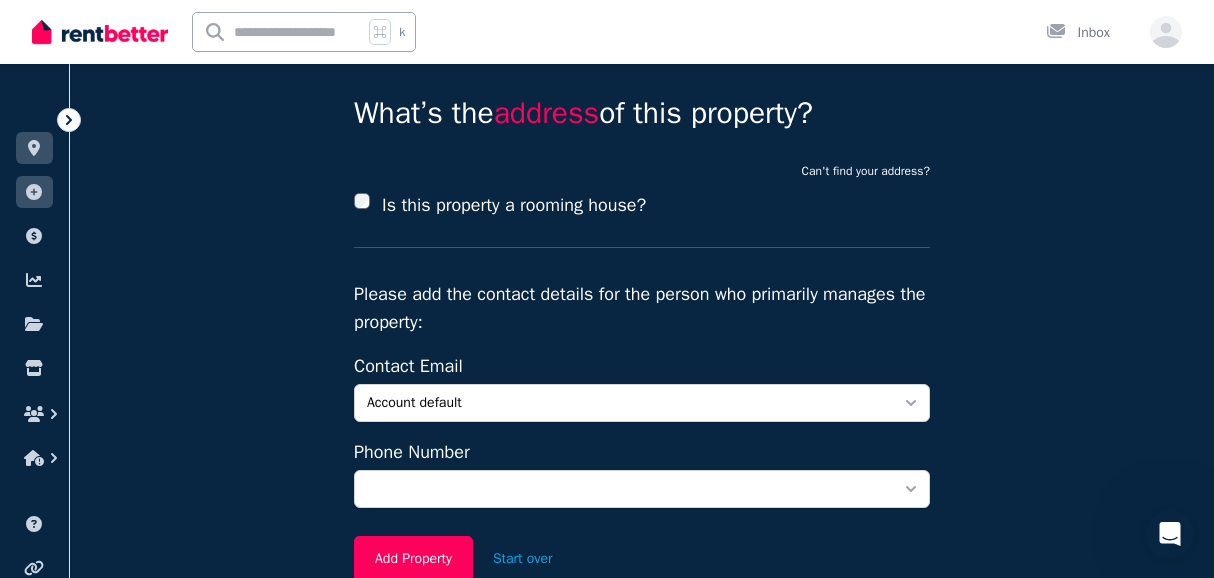 scroll, scrollTop: 129, scrollLeft: 0, axis: vertical 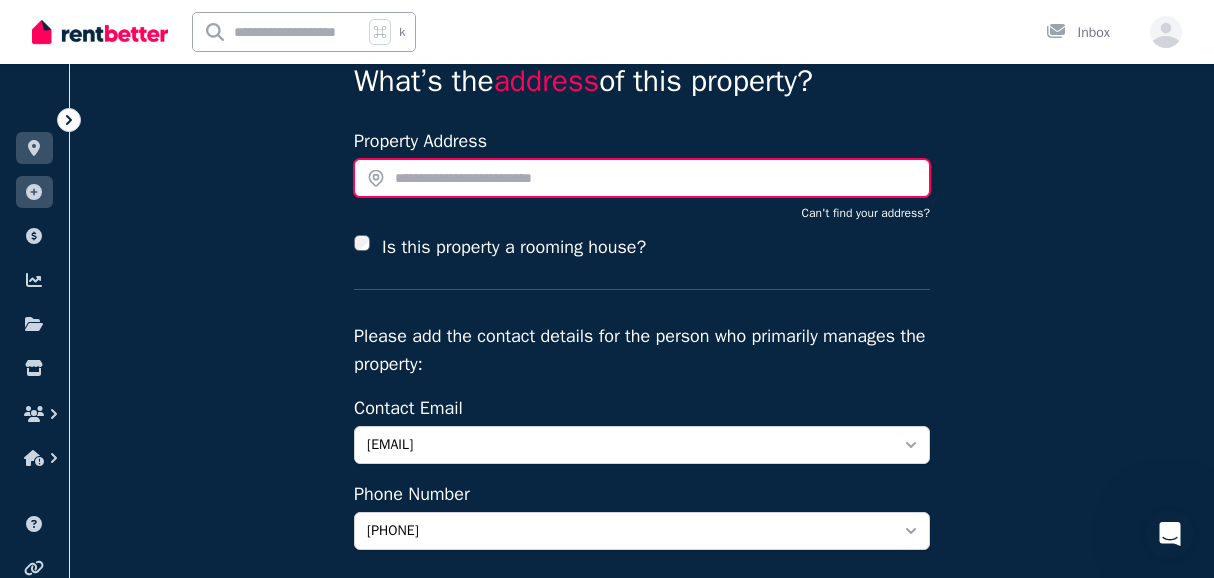 click at bounding box center (642, 178) 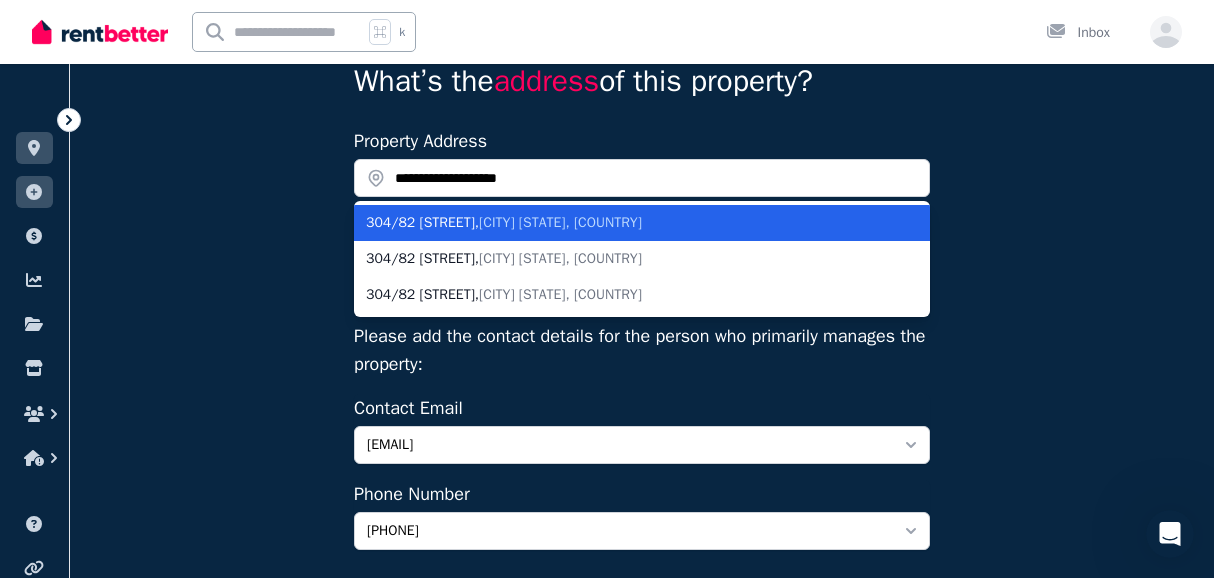 click on "304/82 La Scala Ave ,  Maribyrnong VIC, Australia" at bounding box center [630, 223] 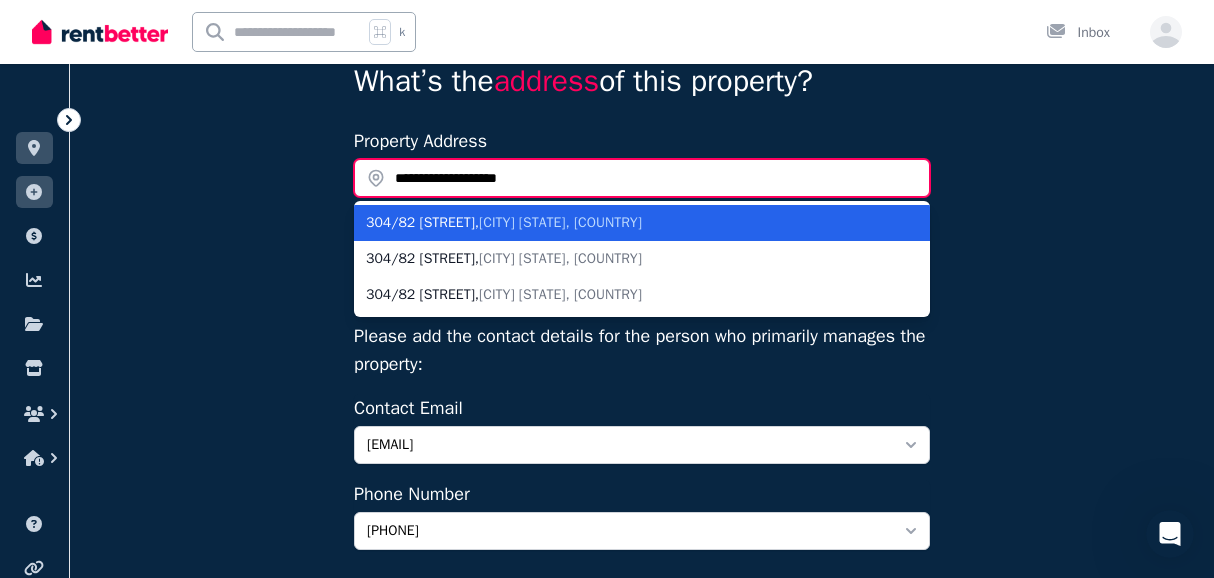 type on "**********" 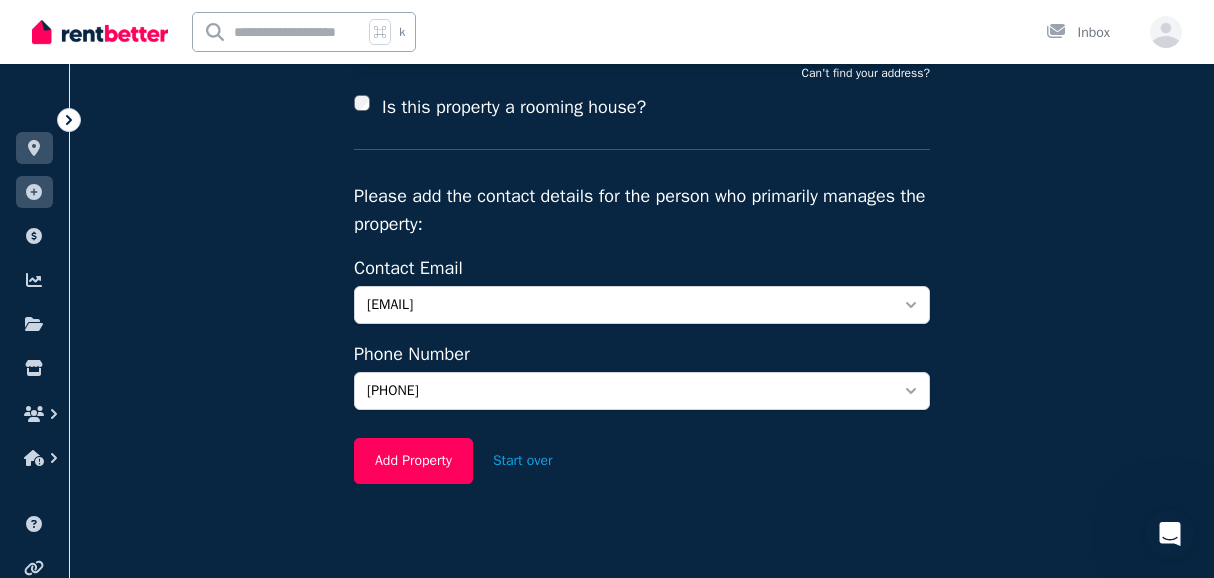 scroll, scrollTop: 459, scrollLeft: 0, axis: vertical 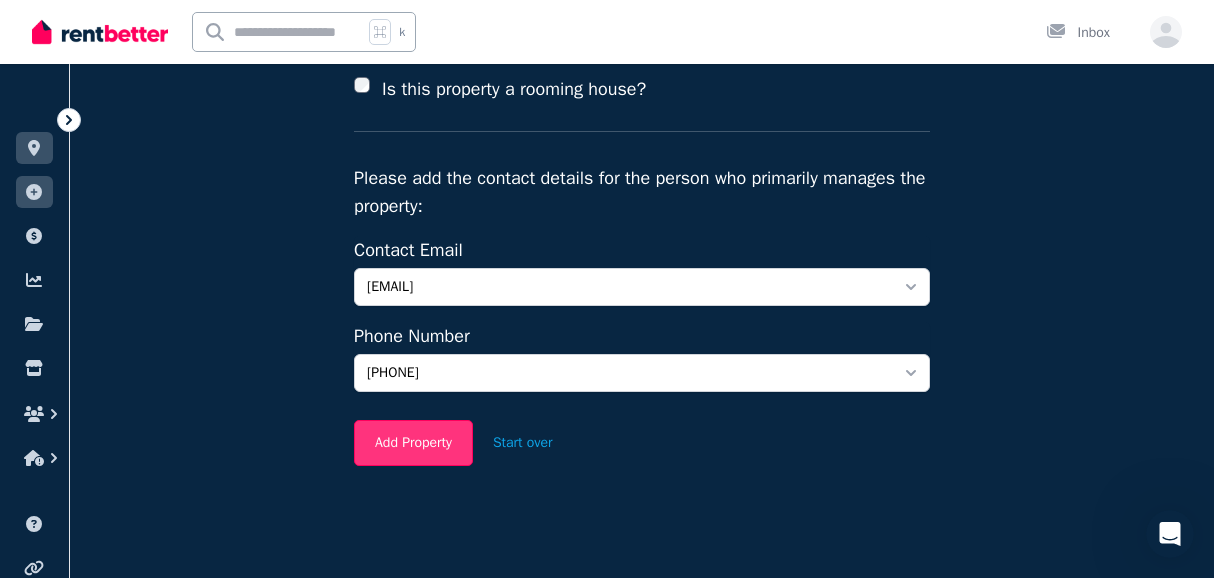 click on "Add Property" at bounding box center [413, 443] 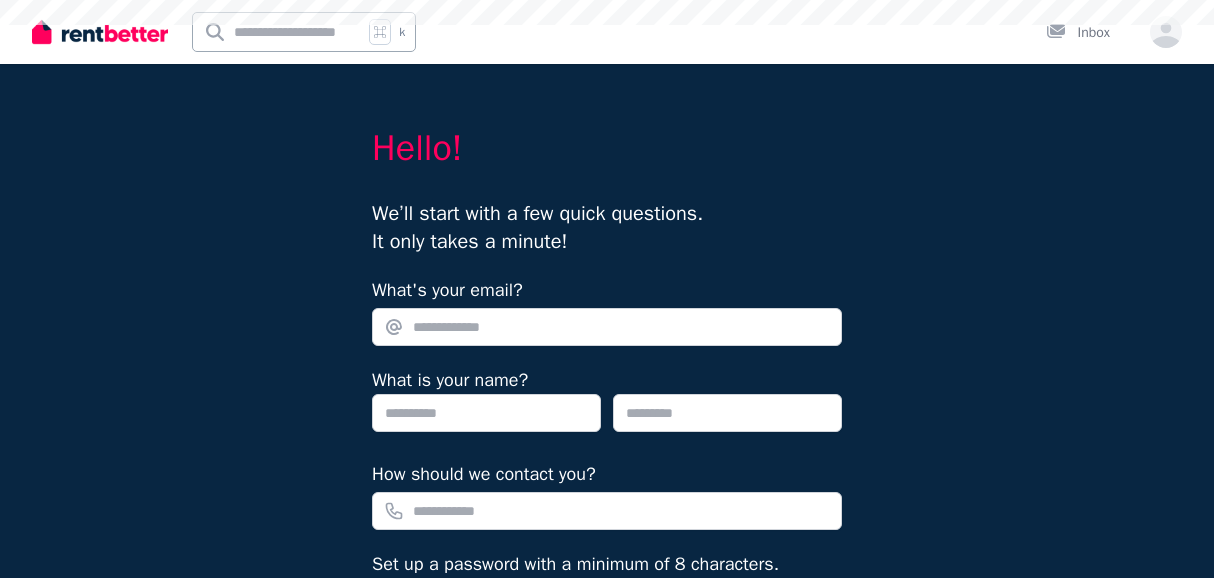 scroll, scrollTop: 0, scrollLeft: 0, axis: both 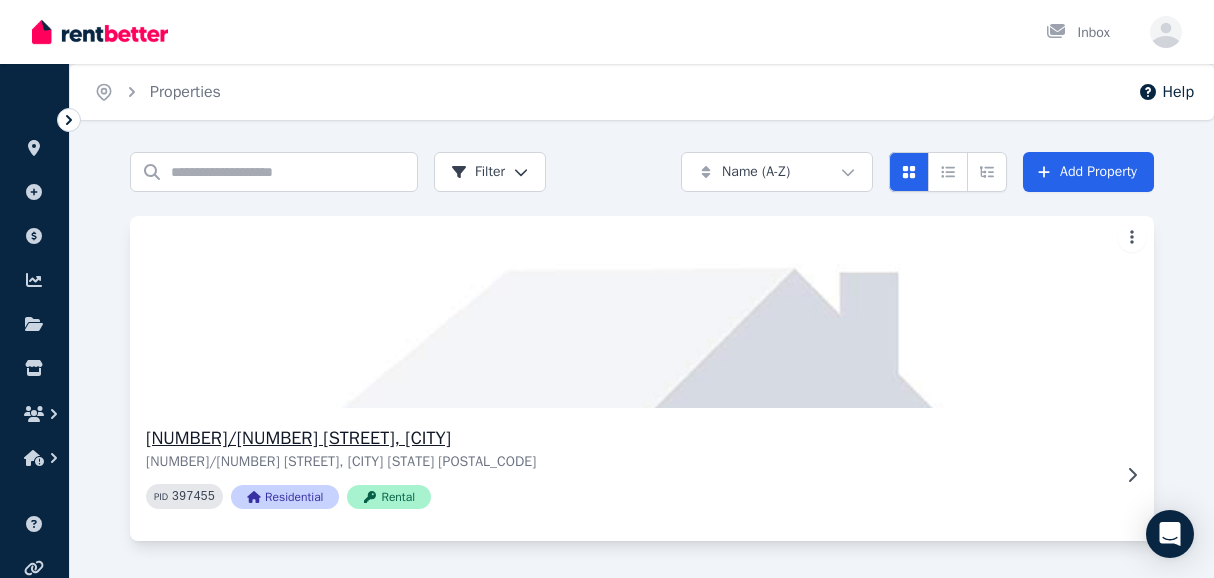 click on "304/82 La Scala Ave, Maribyrnong 304/82 La Scala Ave, Maribyrnong VIC 3032 PID   397455 Residential Rental" at bounding box center (642, 474) 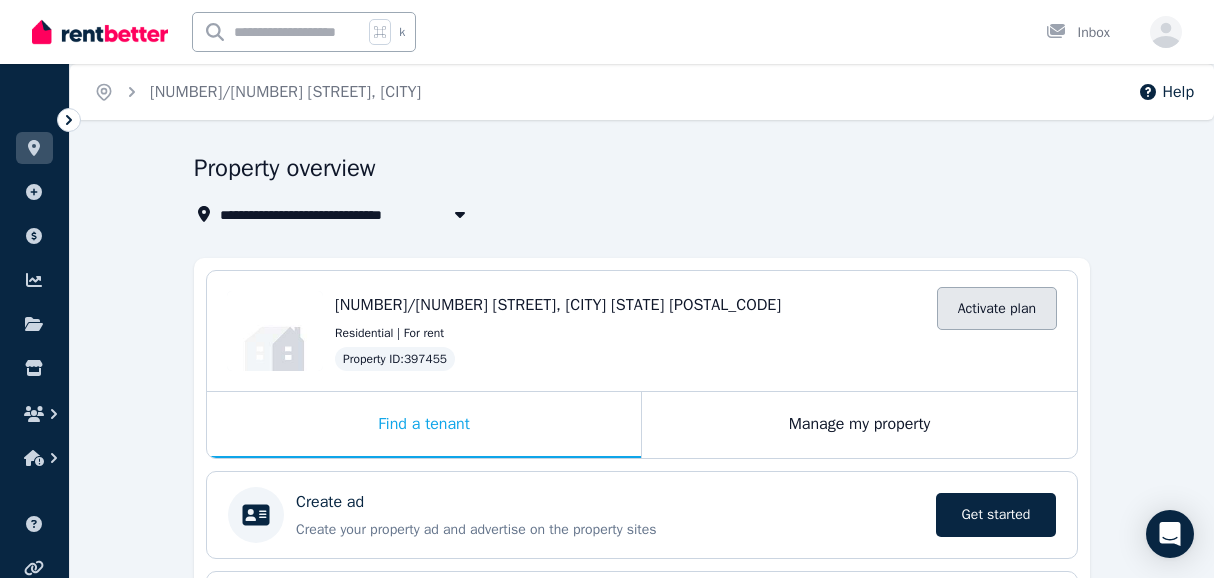 click on "Activate plan" at bounding box center [997, 308] 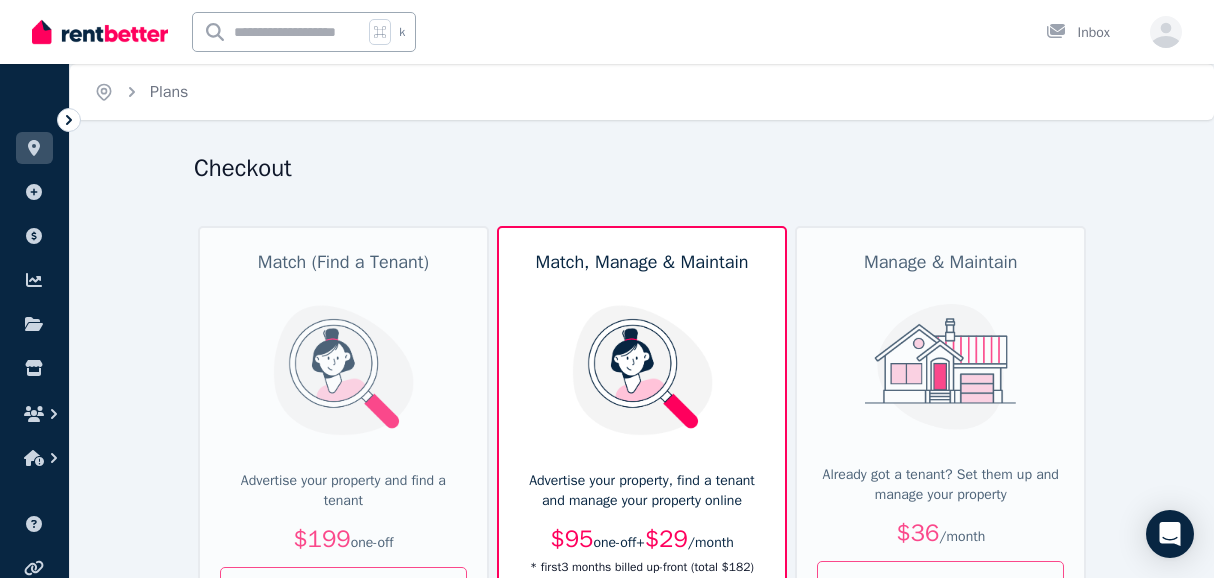 click on "Advertise your property and find a tenant" at bounding box center [343, 491] 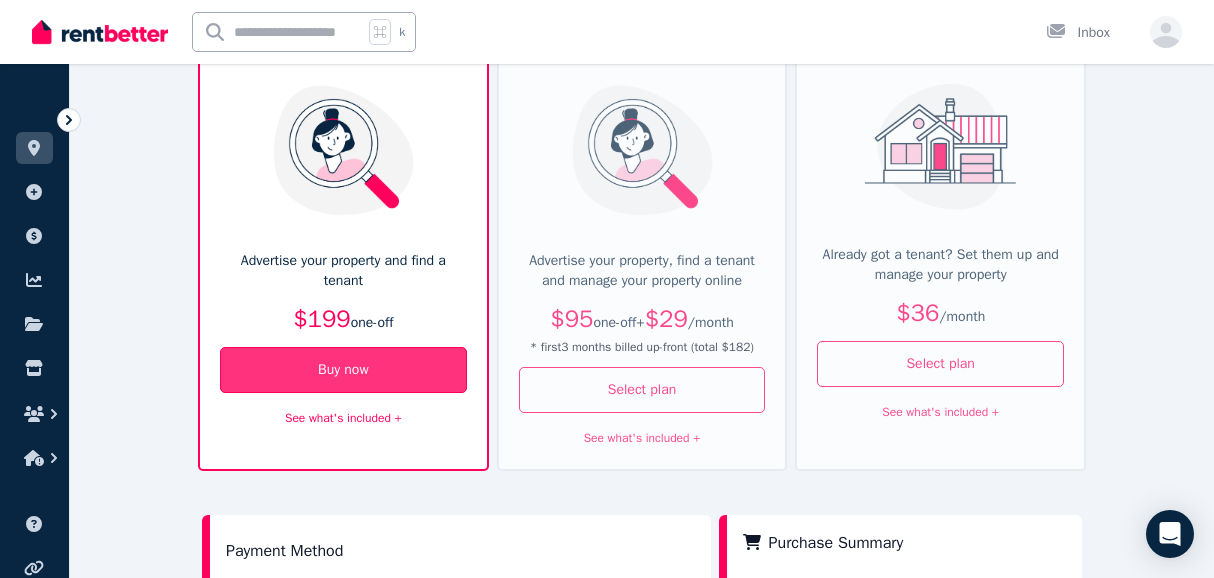 click on "Buy now" at bounding box center (343, 370) 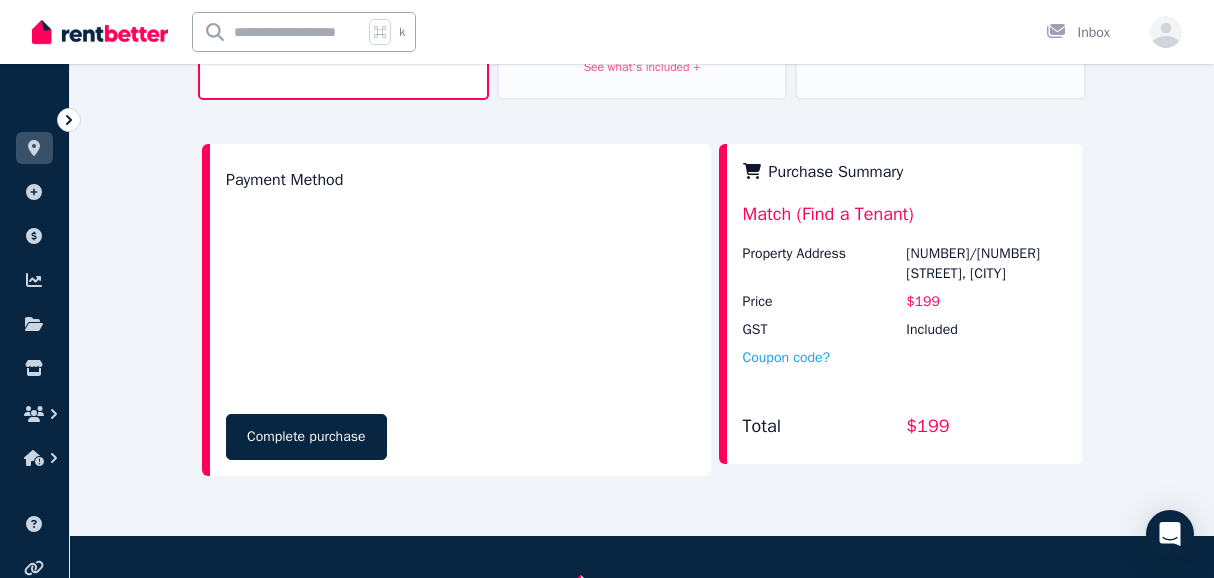 scroll, scrollTop: 682, scrollLeft: 0, axis: vertical 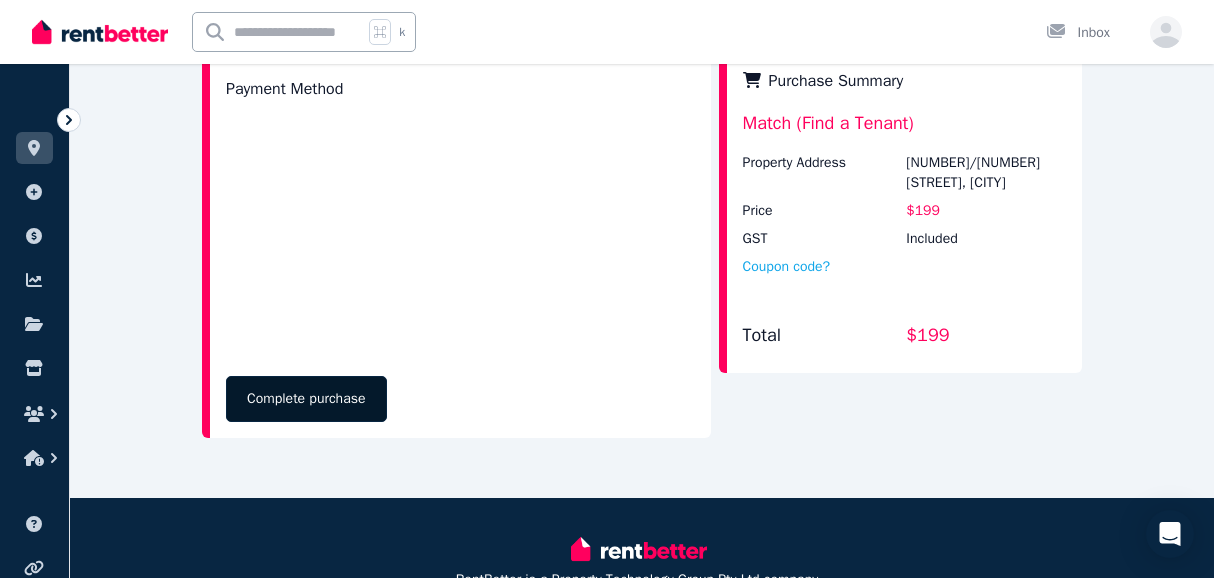 click on "Complete purchase" at bounding box center (306, 399) 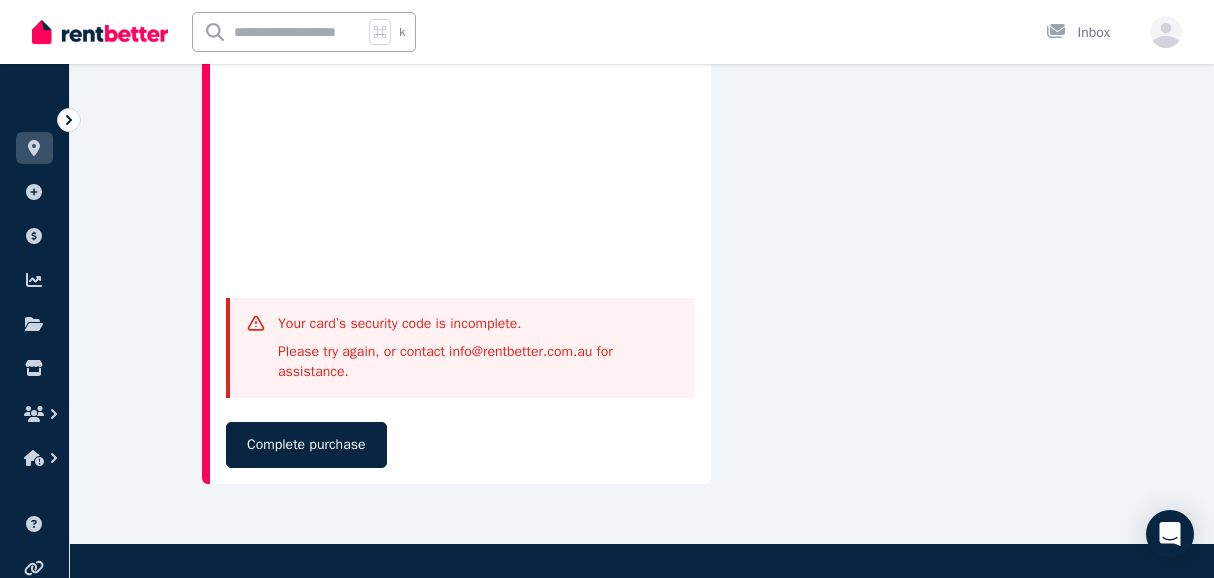 scroll, scrollTop: 1036, scrollLeft: 0, axis: vertical 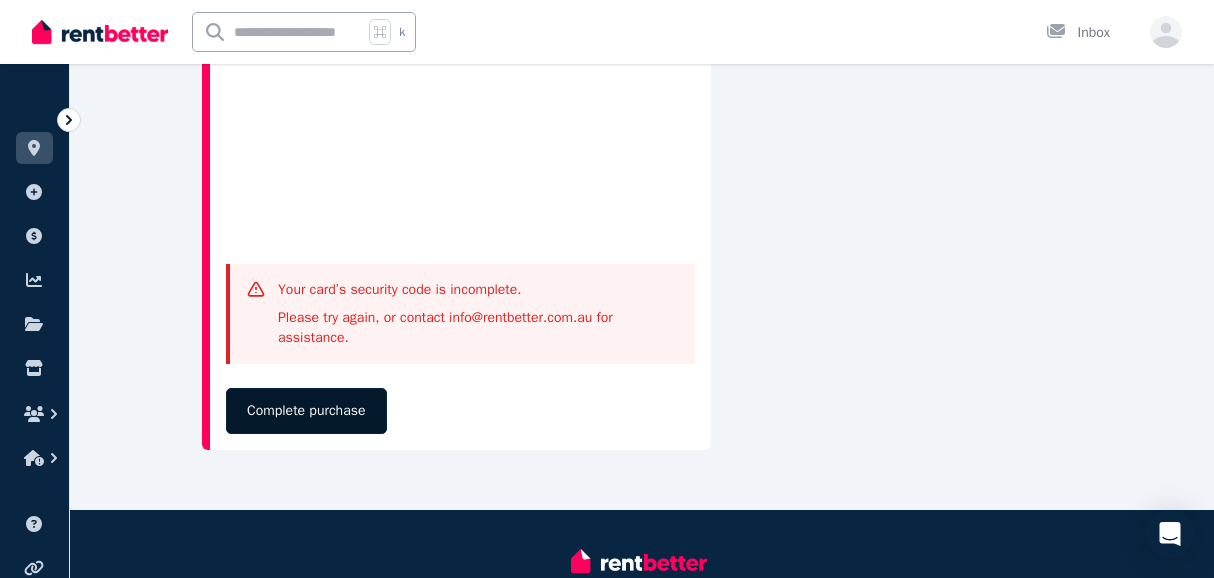 click on "Complete purchase" at bounding box center (306, 411) 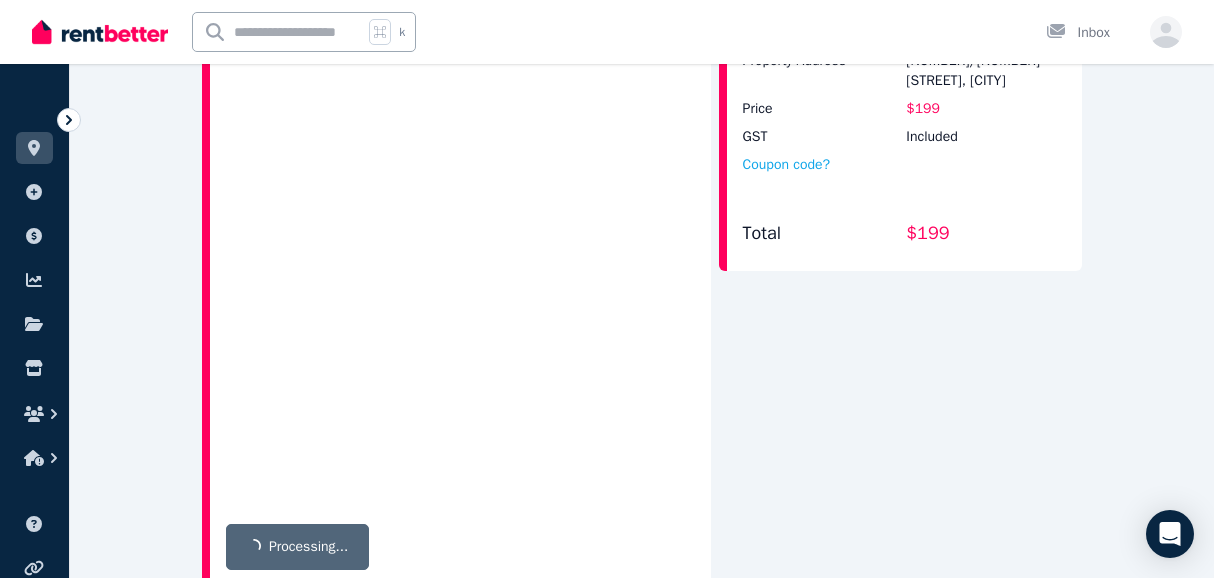 scroll, scrollTop: 783, scrollLeft: 0, axis: vertical 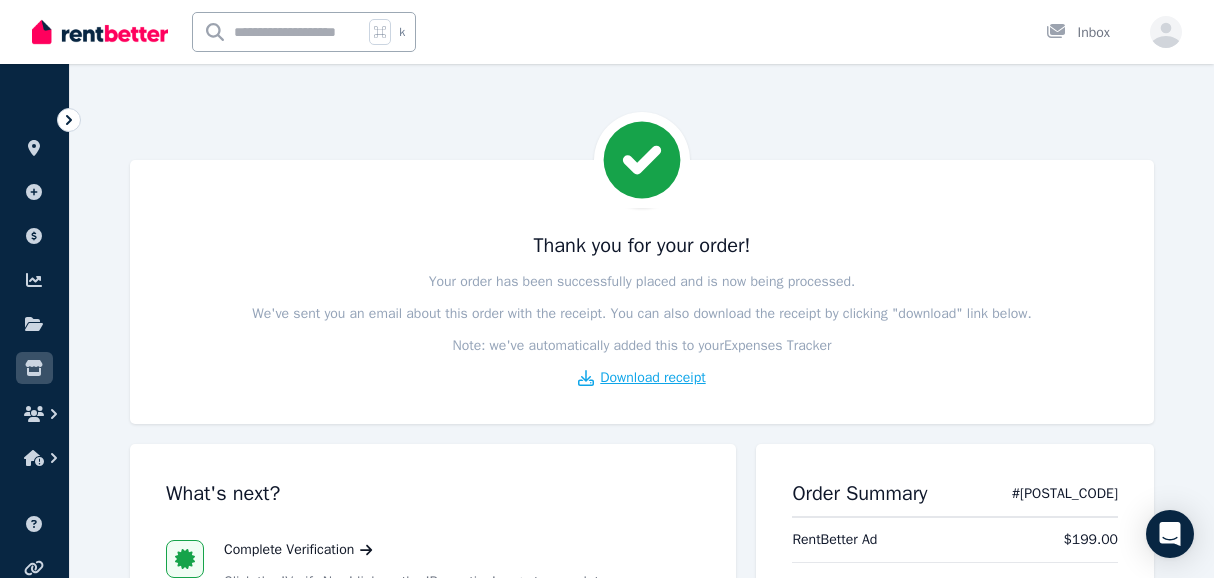 click on "Download receipt" at bounding box center [652, 378] 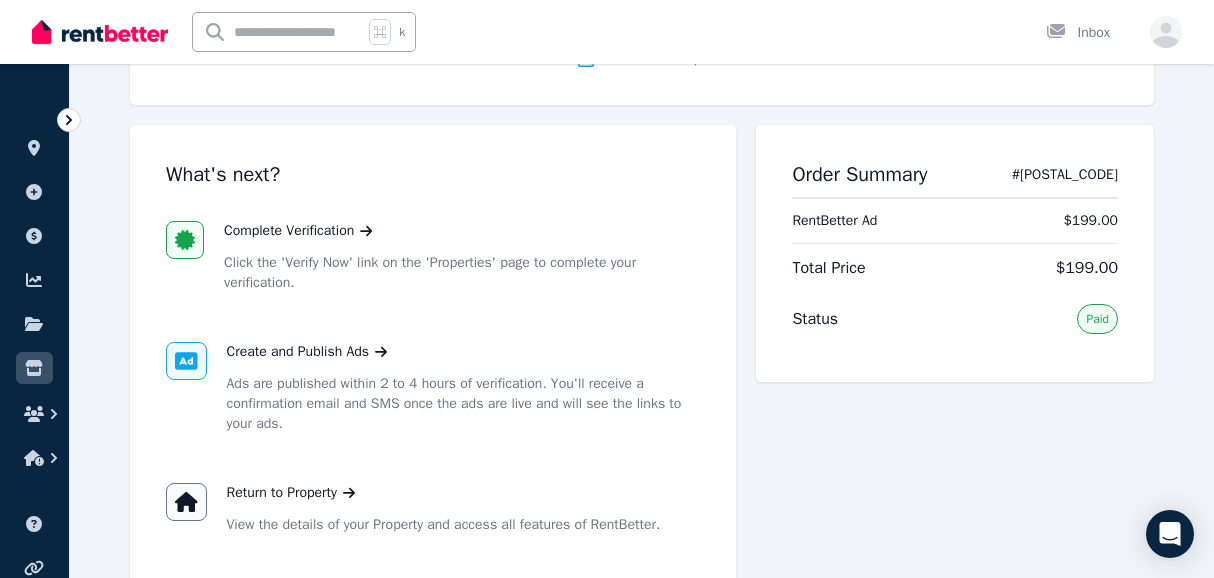 scroll, scrollTop: 372, scrollLeft: 0, axis: vertical 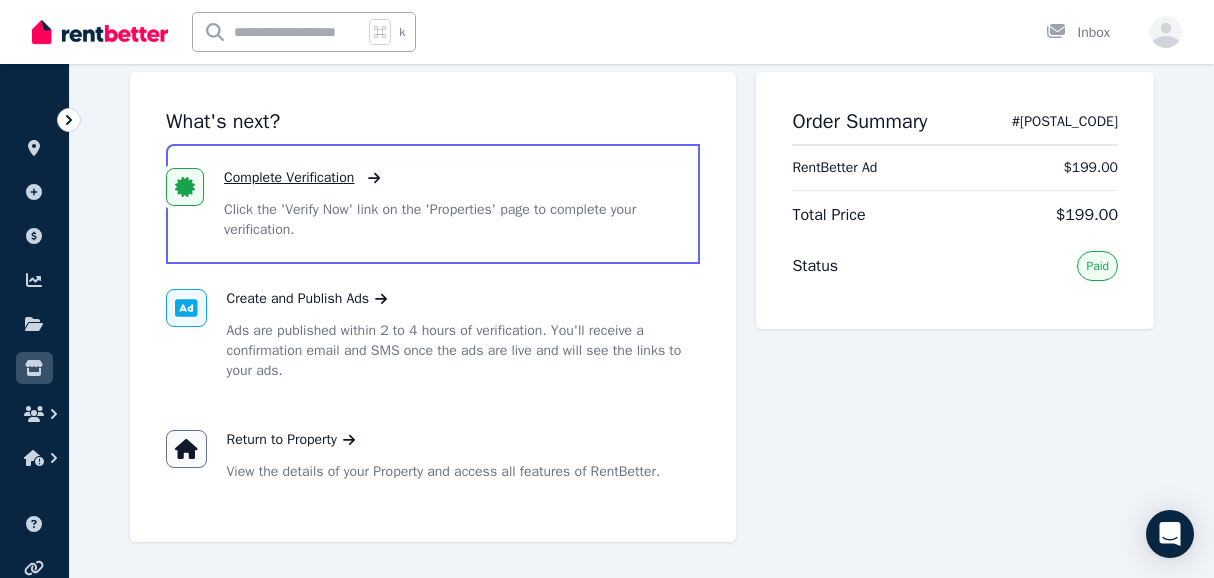 click on "Complete Verification" at bounding box center [289, 178] 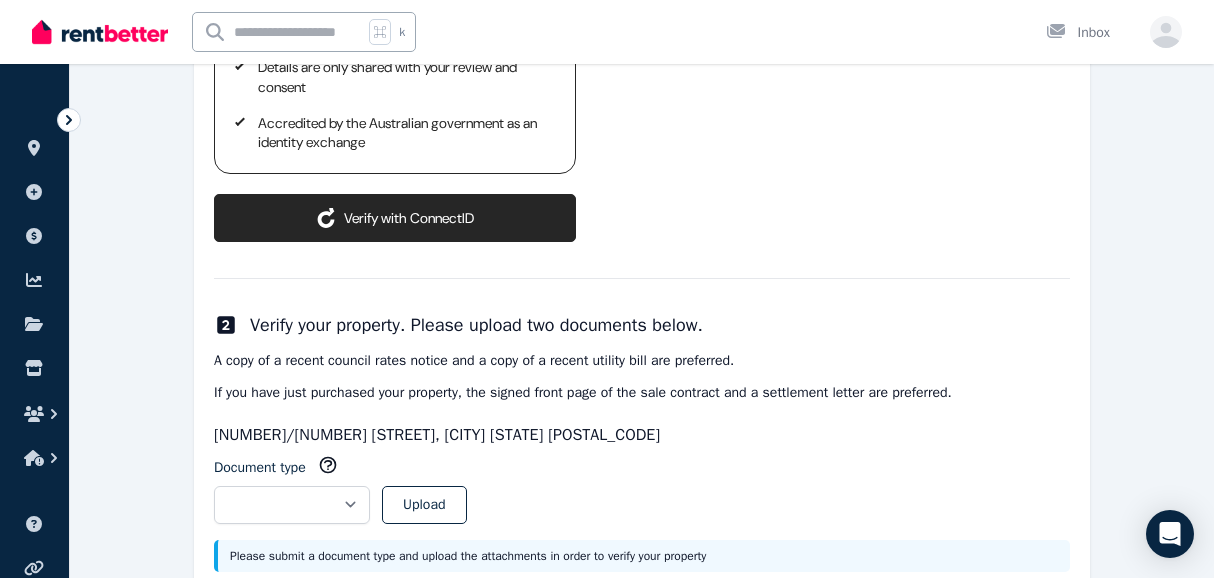 scroll, scrollTop: 493, scrollLeft: 0, axis: vertical 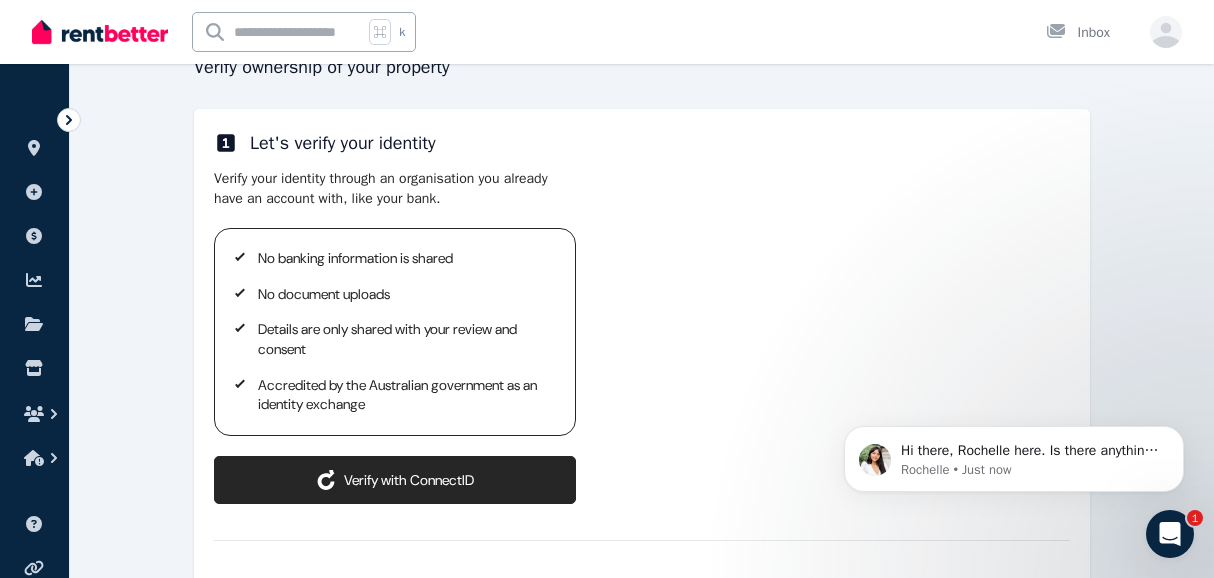 click on "ConnectID logo  Verify with ConnectID" at bounding box center [395, 480] 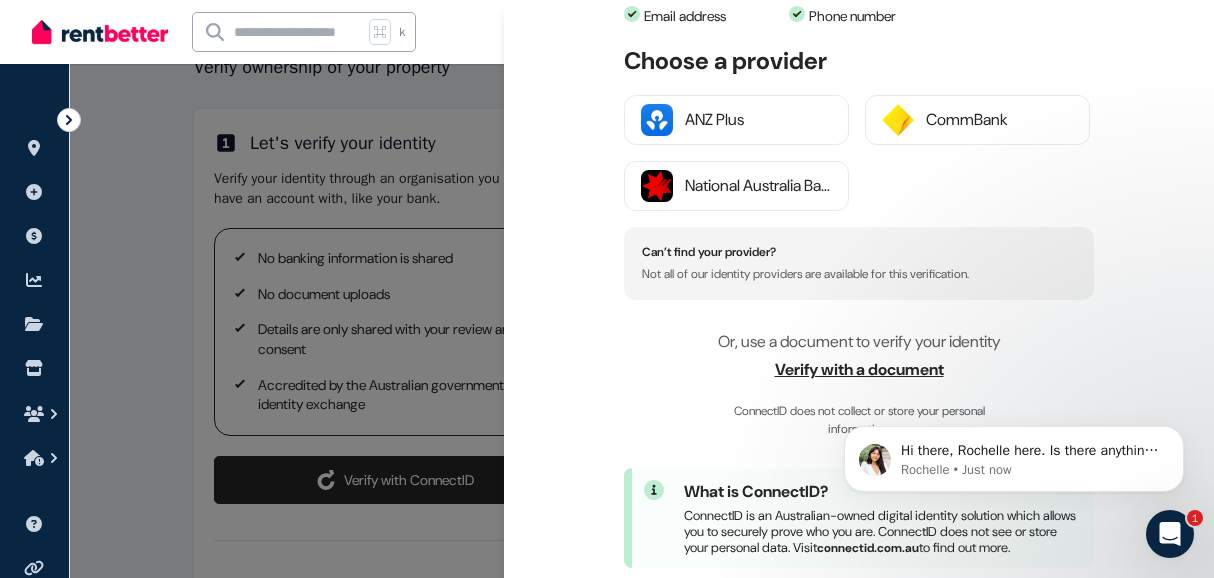 scroll, scrollTop: 359, scrollLeft: 0, axis: vertical 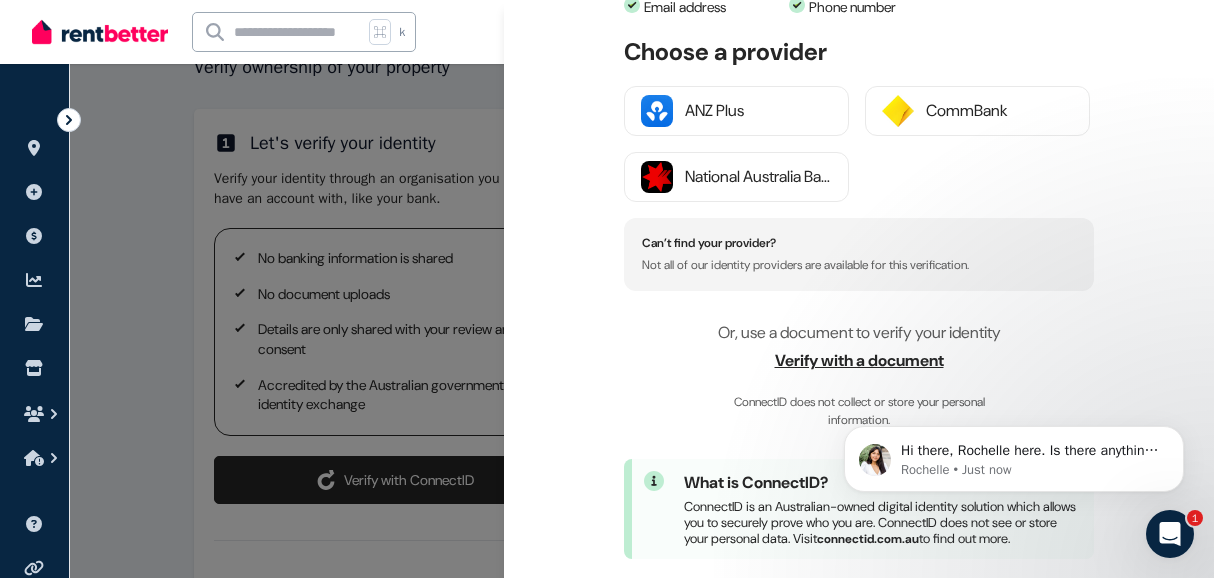 click on "Verify with a document" at bounding box center [859, 361] 